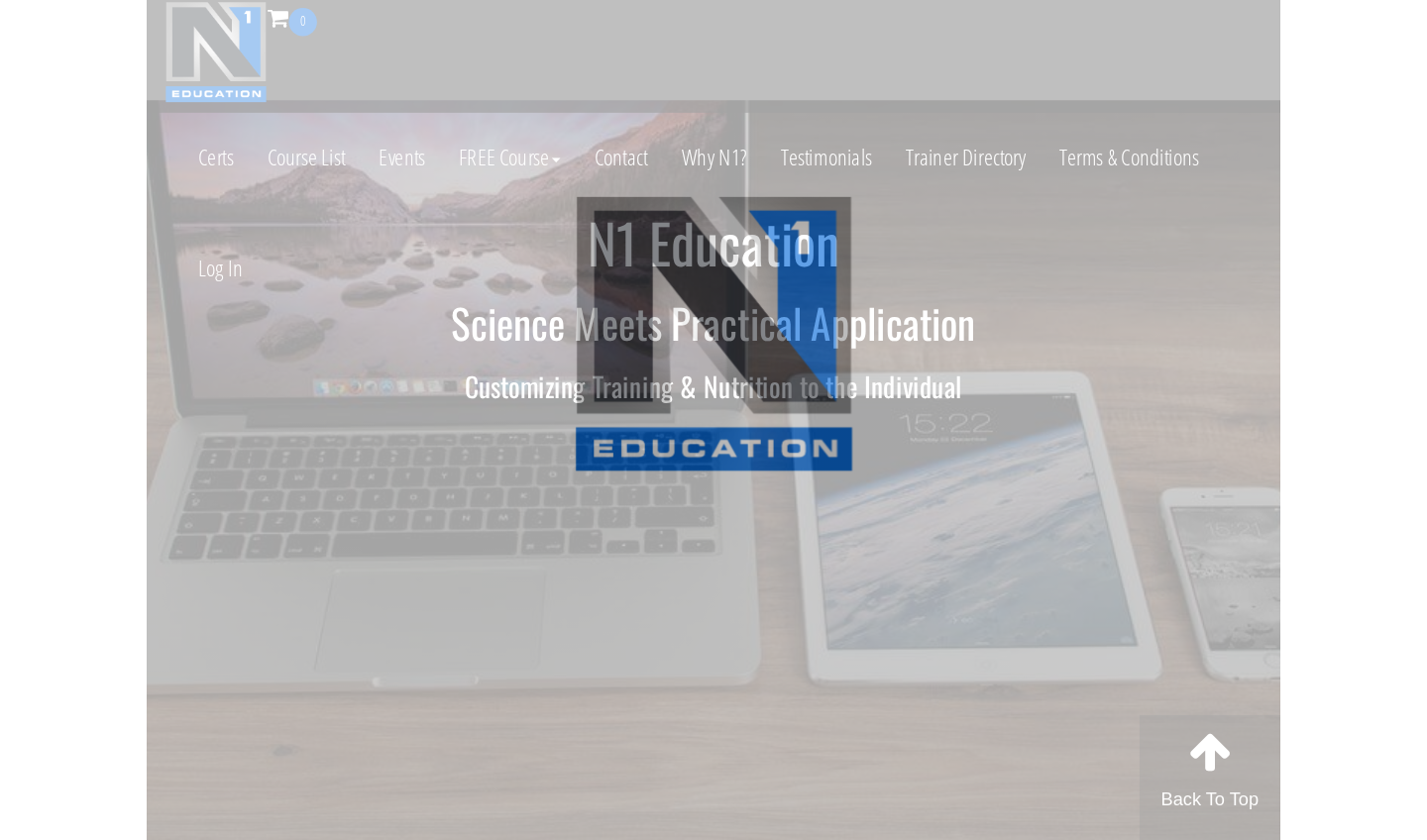 scroll, scrollTop: 0, scrollLeft: 0, axis: both 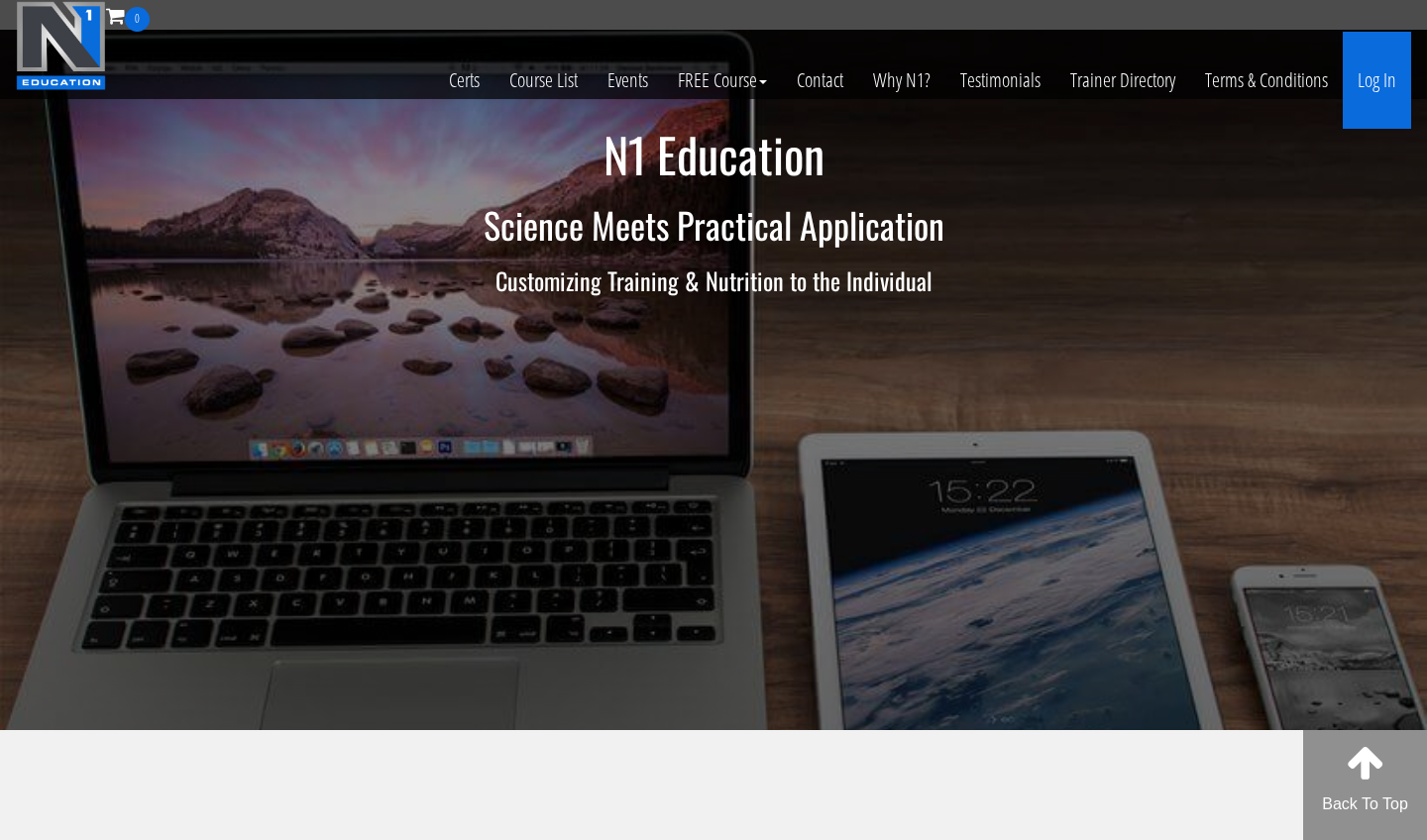 click on "Log In" at bounding box center (1376, 80) 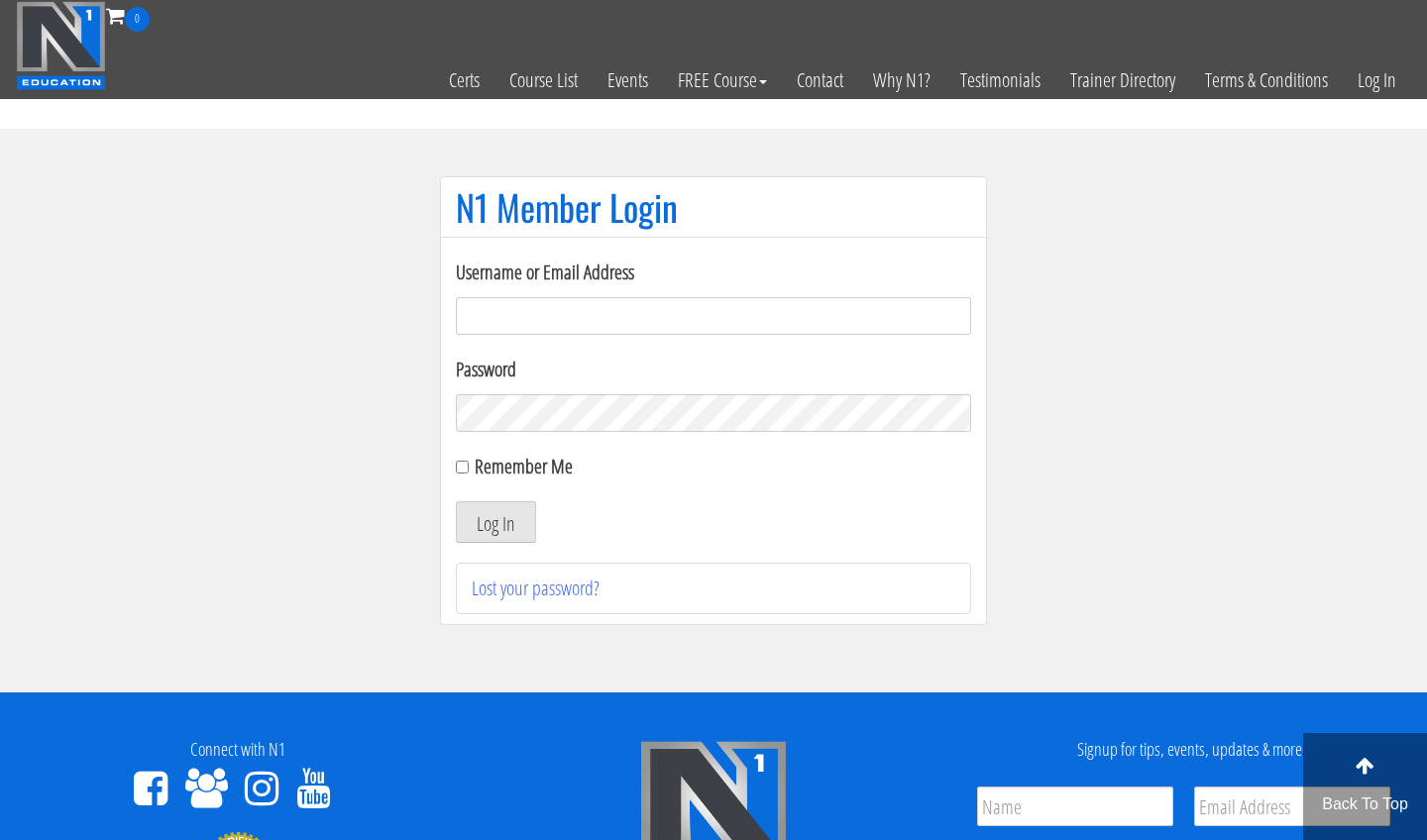 scroll, scrollTop: 0, scrollLeft: 0, axis: both 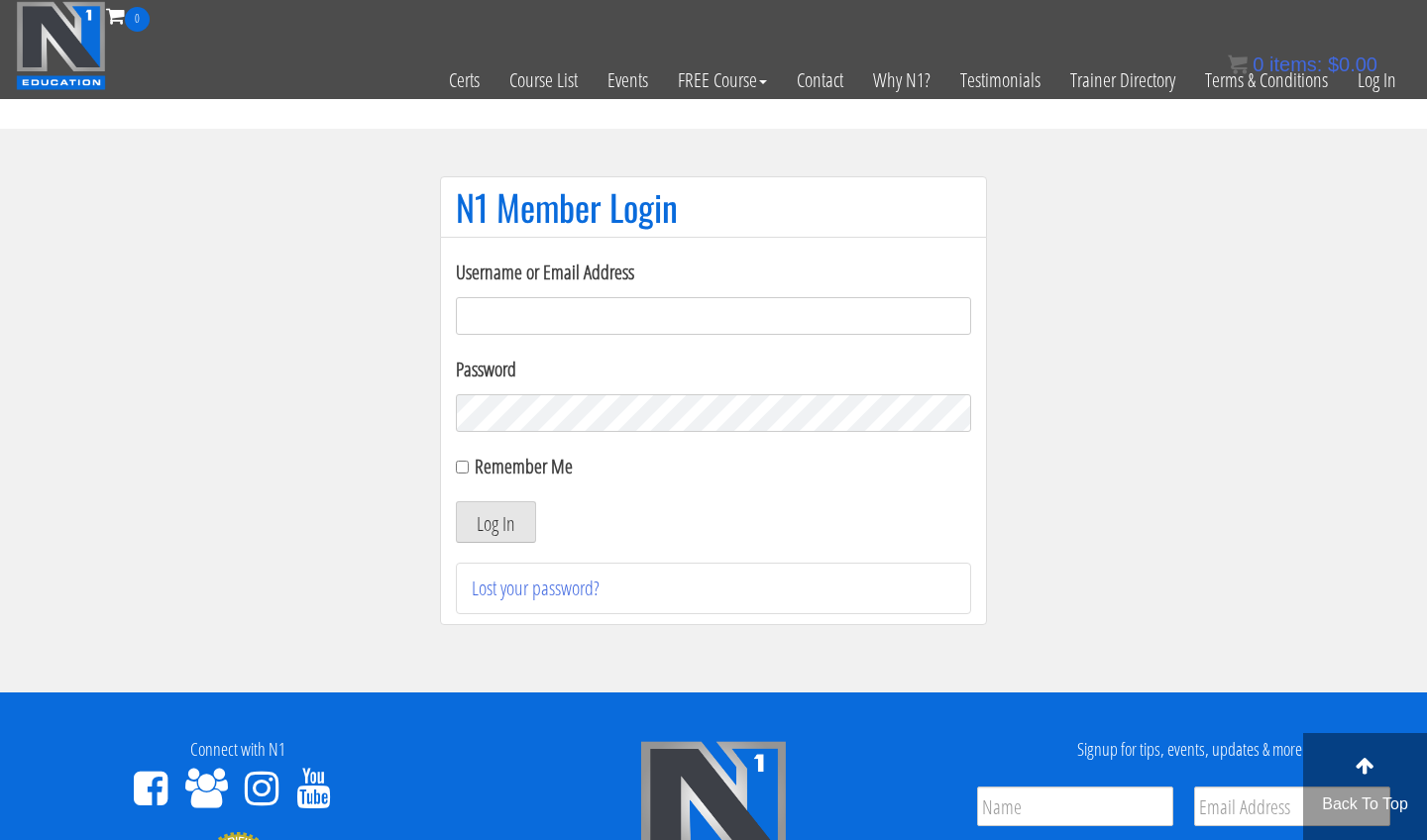 type on "[EMAIL_ADDRESS][DOMAIN_NAME]" 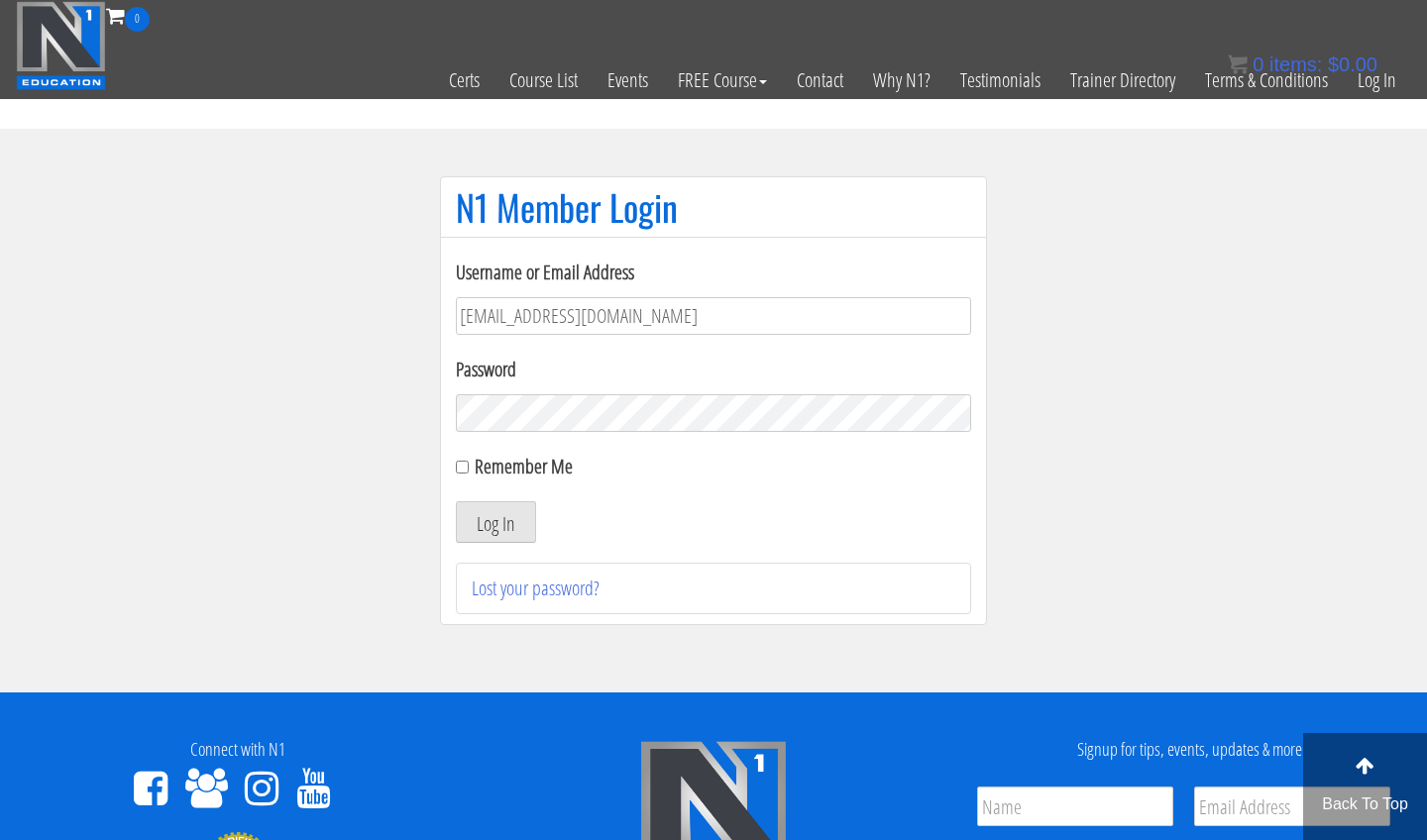 click on "Log In" at bounding box center (495, 522) 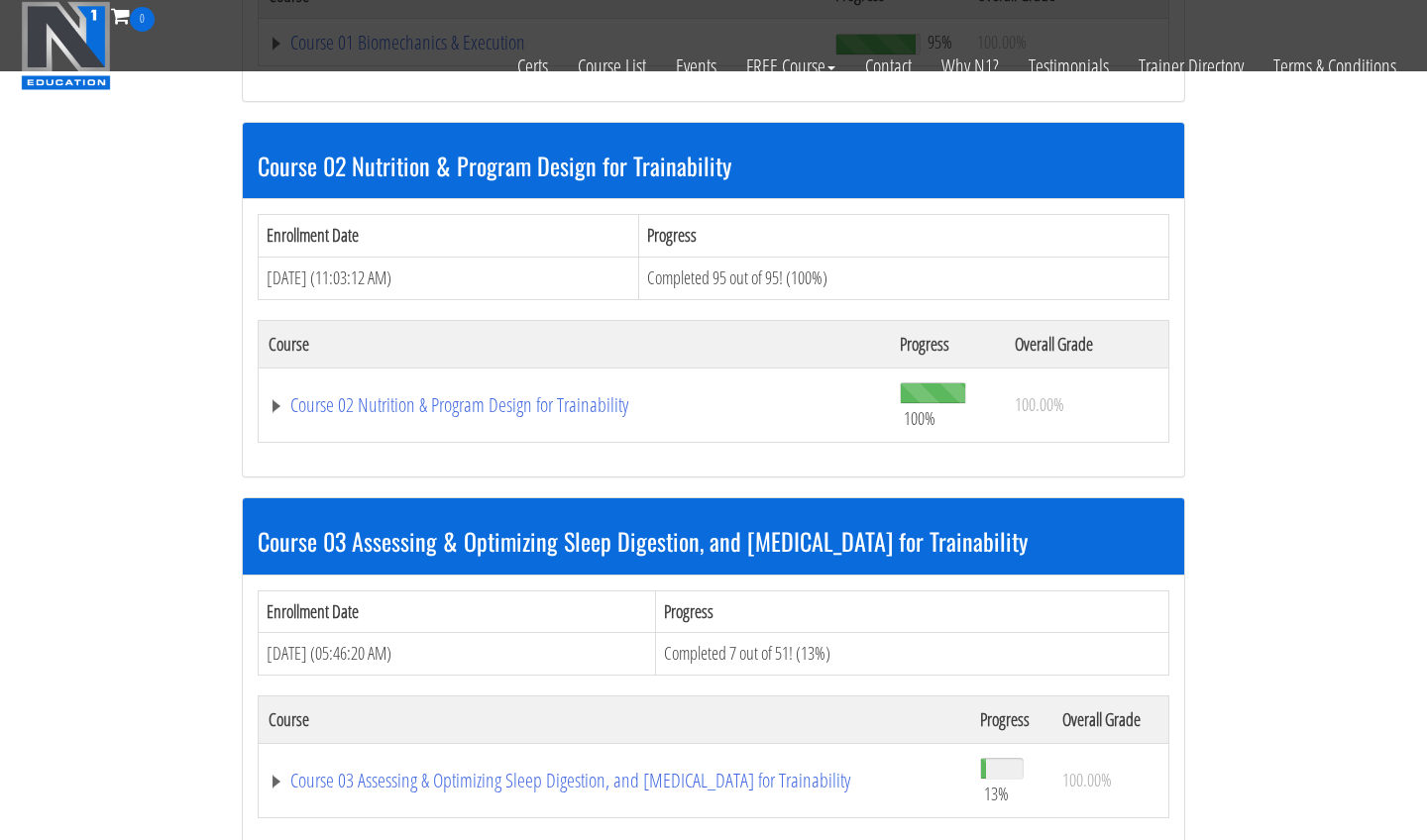 scroll, scrollTop: 725, scrollLeft: 0, axis: vertical 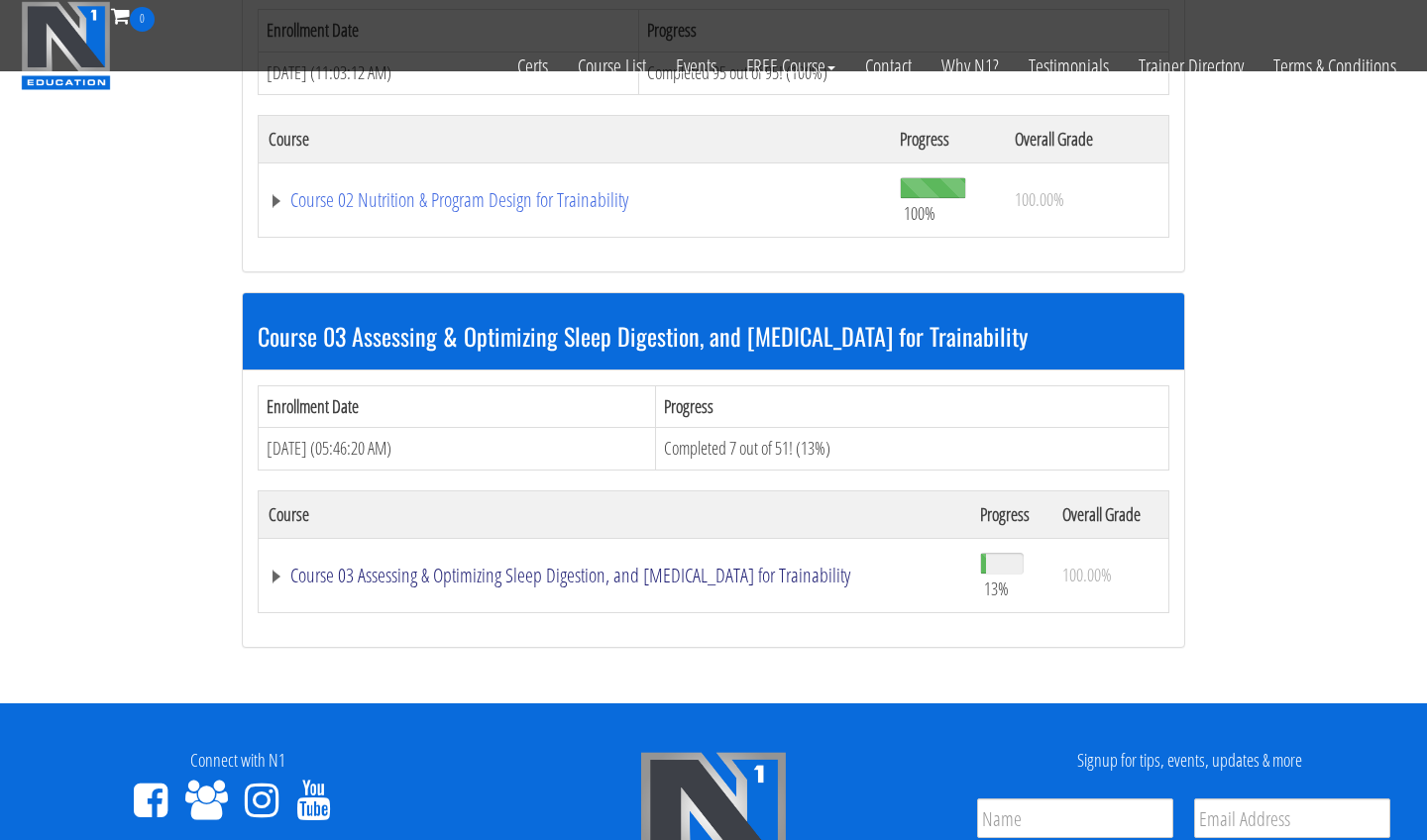 click on "Course 03 Assessing & Optimizing Sleep Digestion, and [MEDICAL_DATA] for Trainability" at bounding box center (542, -162) 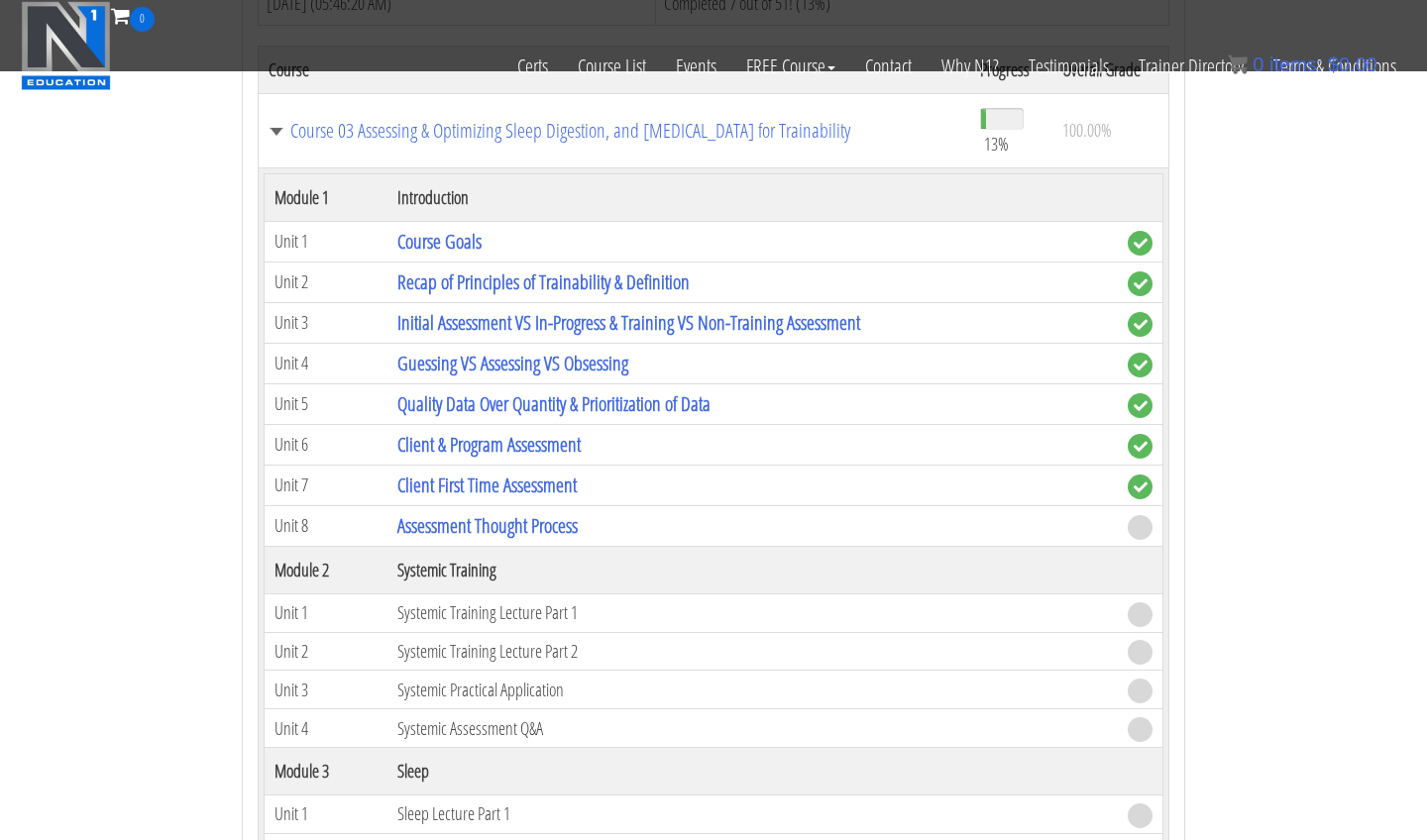 scroll, scrollTop: 1171, scrollLeft: 0, axis: vertical 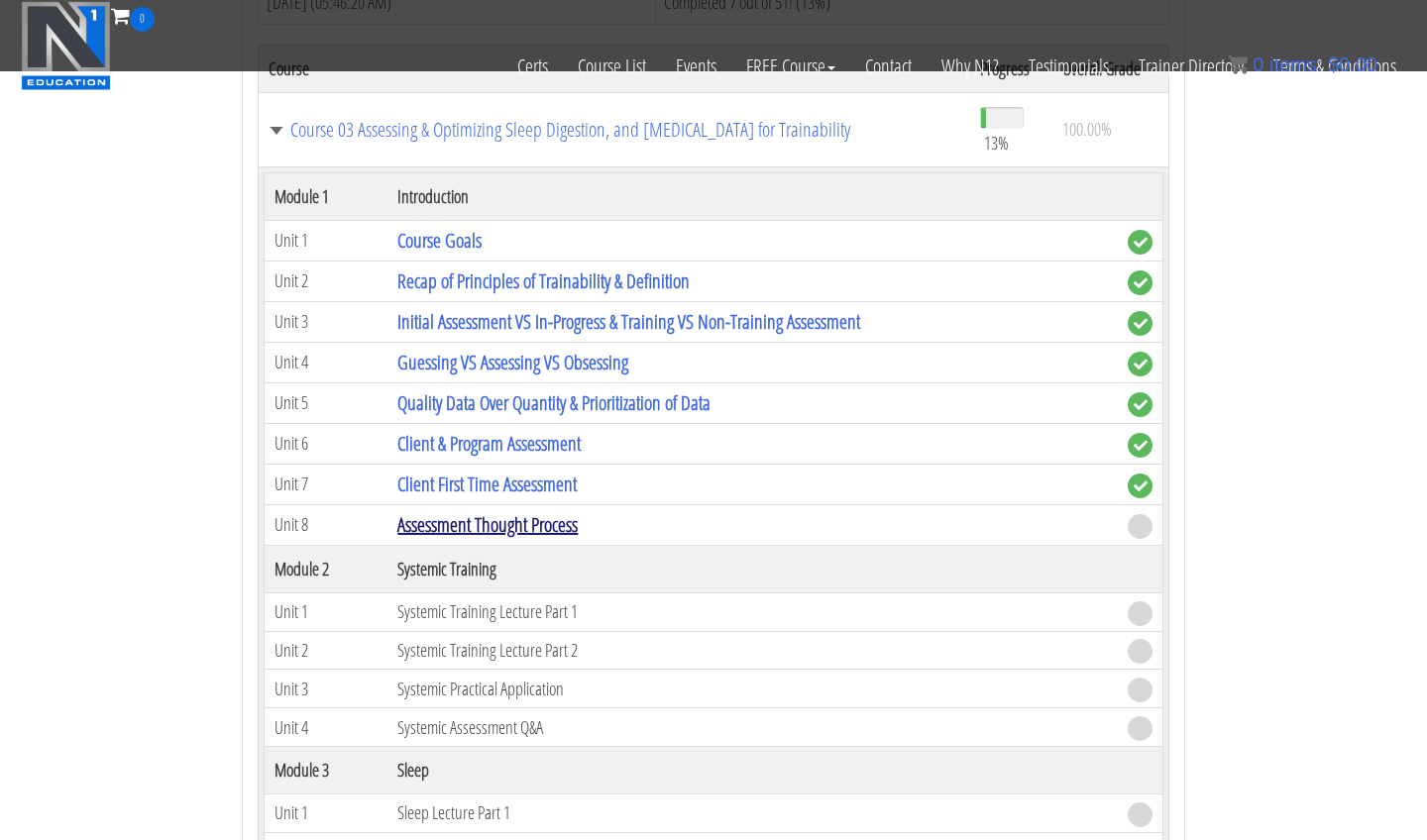 click on "Assessment Thought Process" at bounding box center [488, 524] 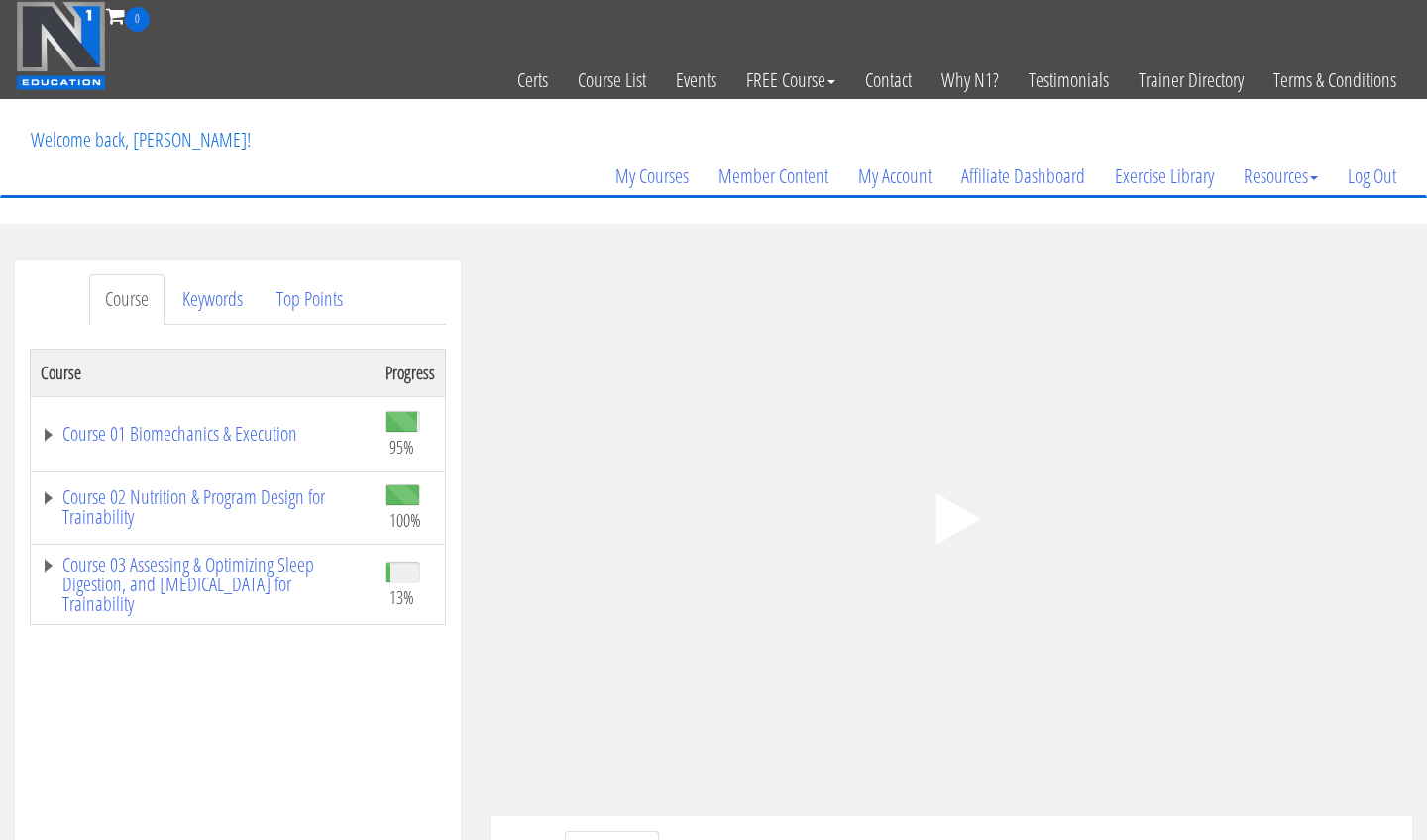 scroll, scrollTop: 0, scrollLeft: 0, axis: both 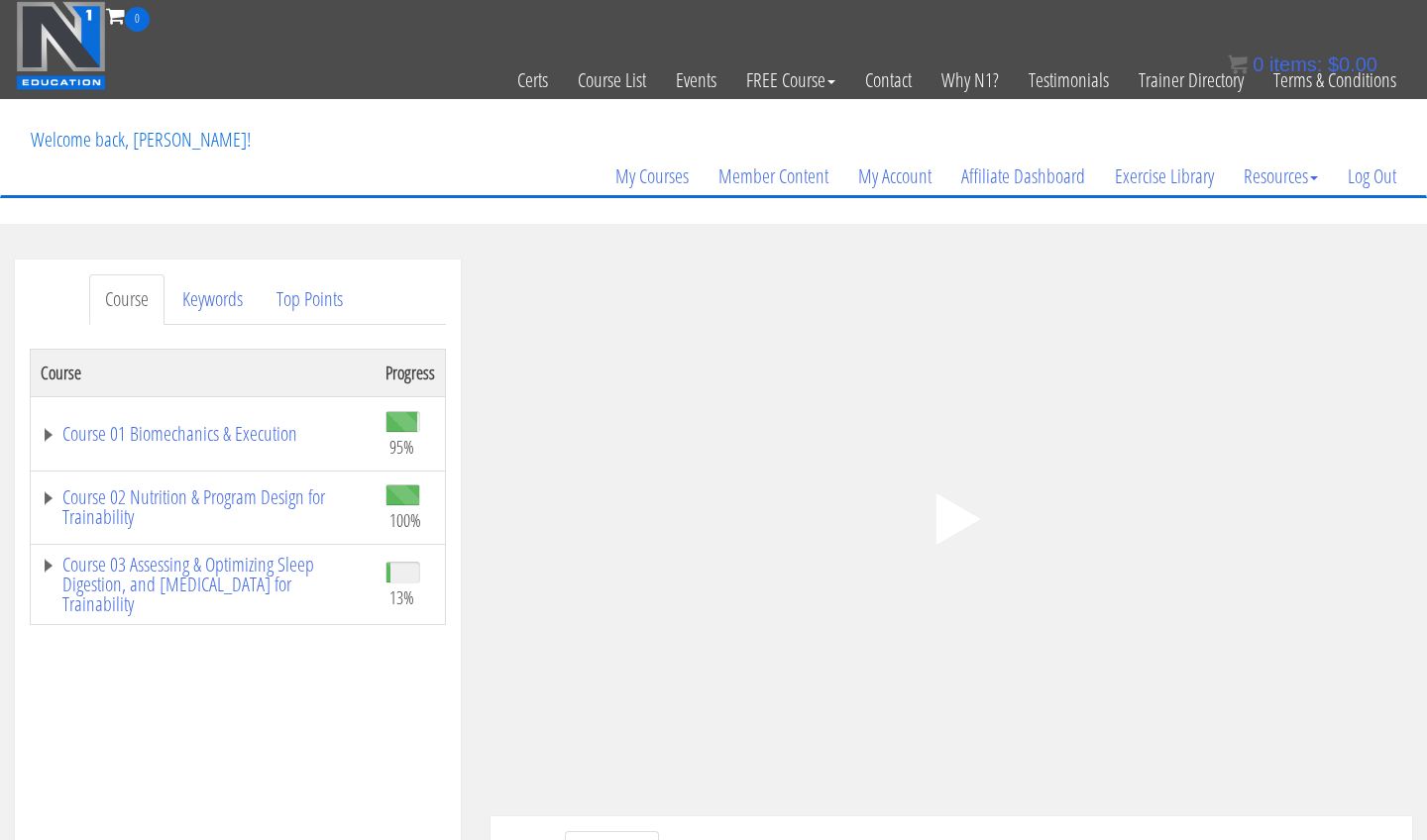 click on ".fp-color-play{opacity:0.65;}.controlbutton{fill:#fff;}" 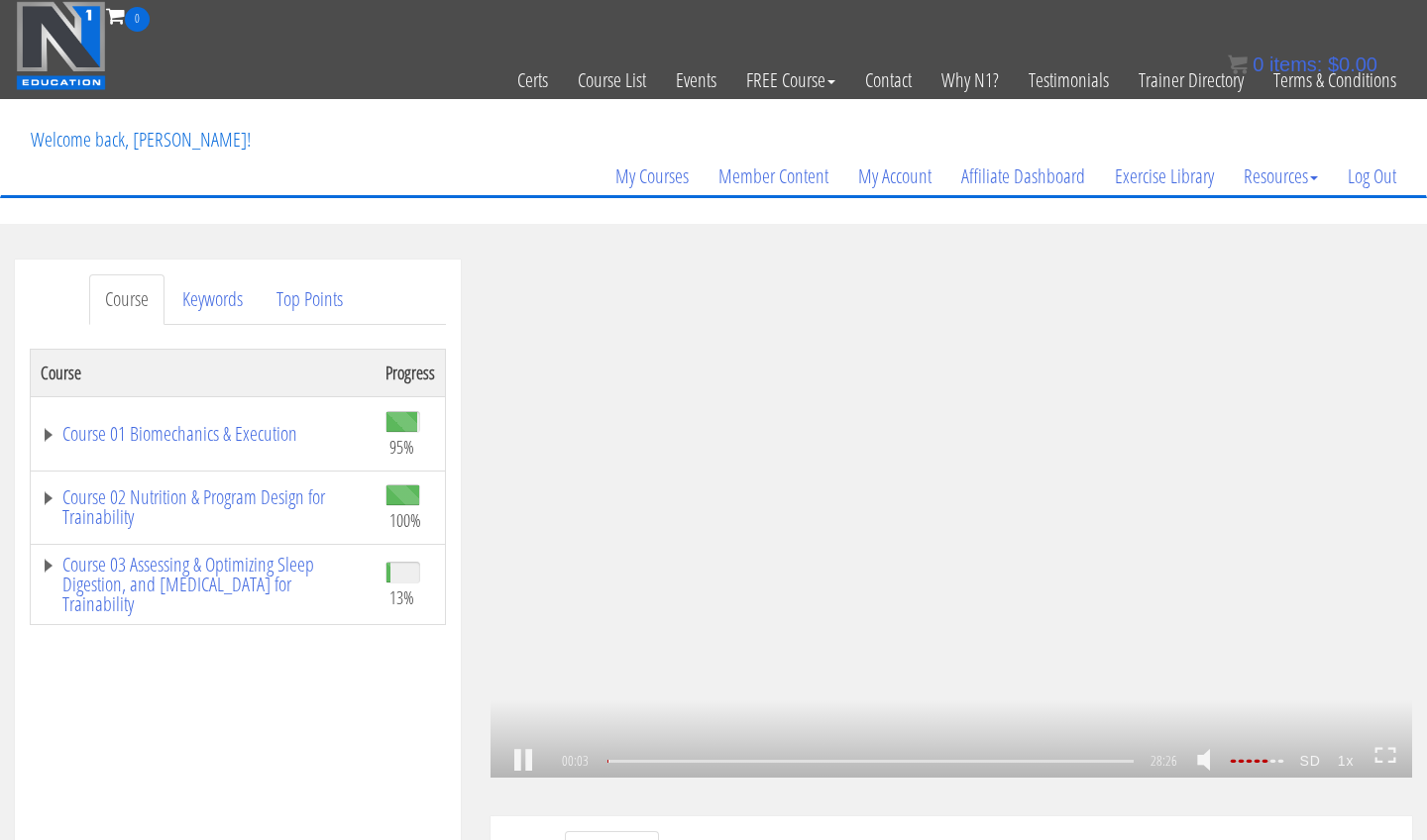click on ".fp-color-play{opacity:0.65;}.rect{fill:#fff;}" 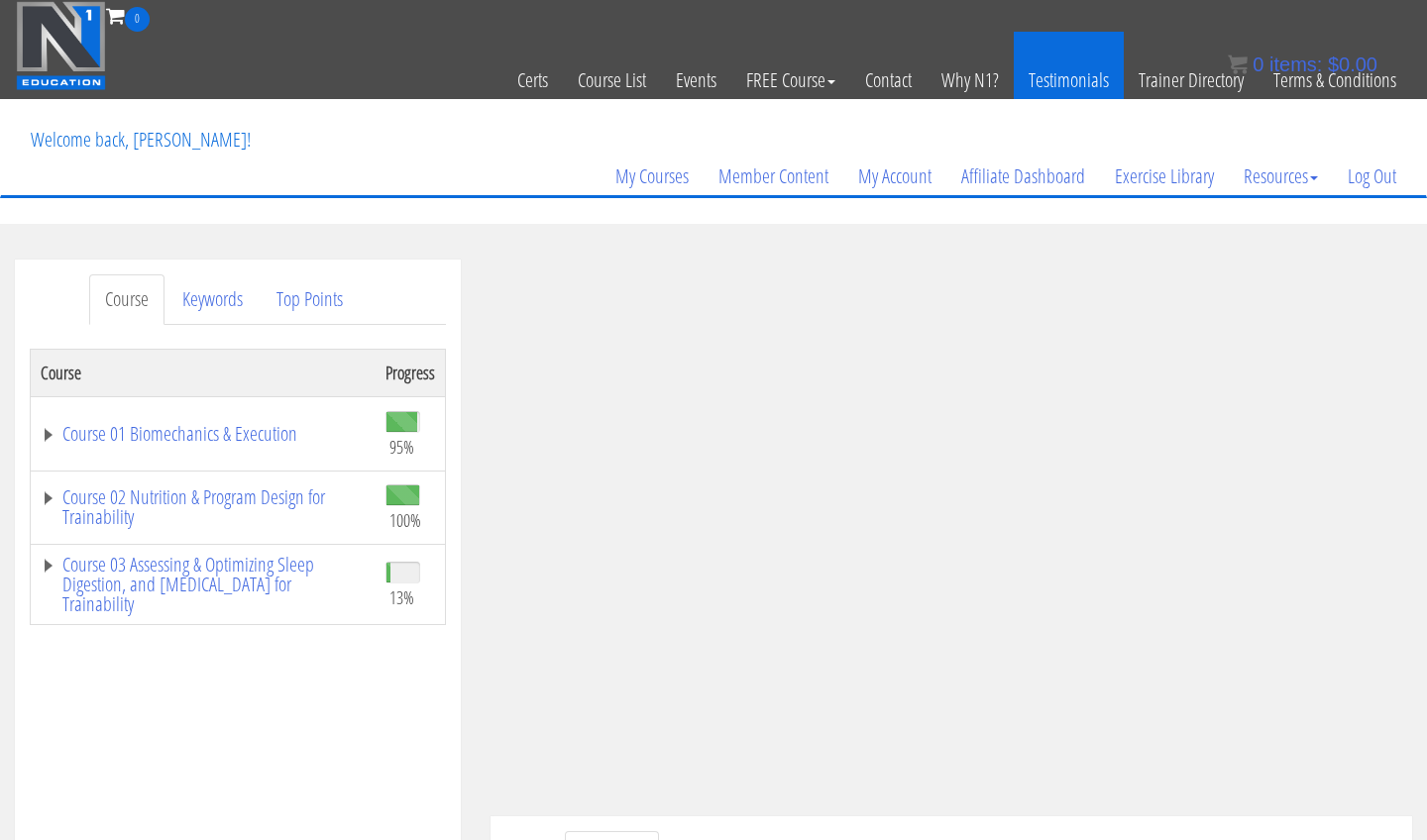 click on "My Courses
Member Content
My Account
Affiliate Dashboard
Exercise Library
Resources
Training Code Request
Terms & Conditions
Log Out" at bounding box center [714, 148] 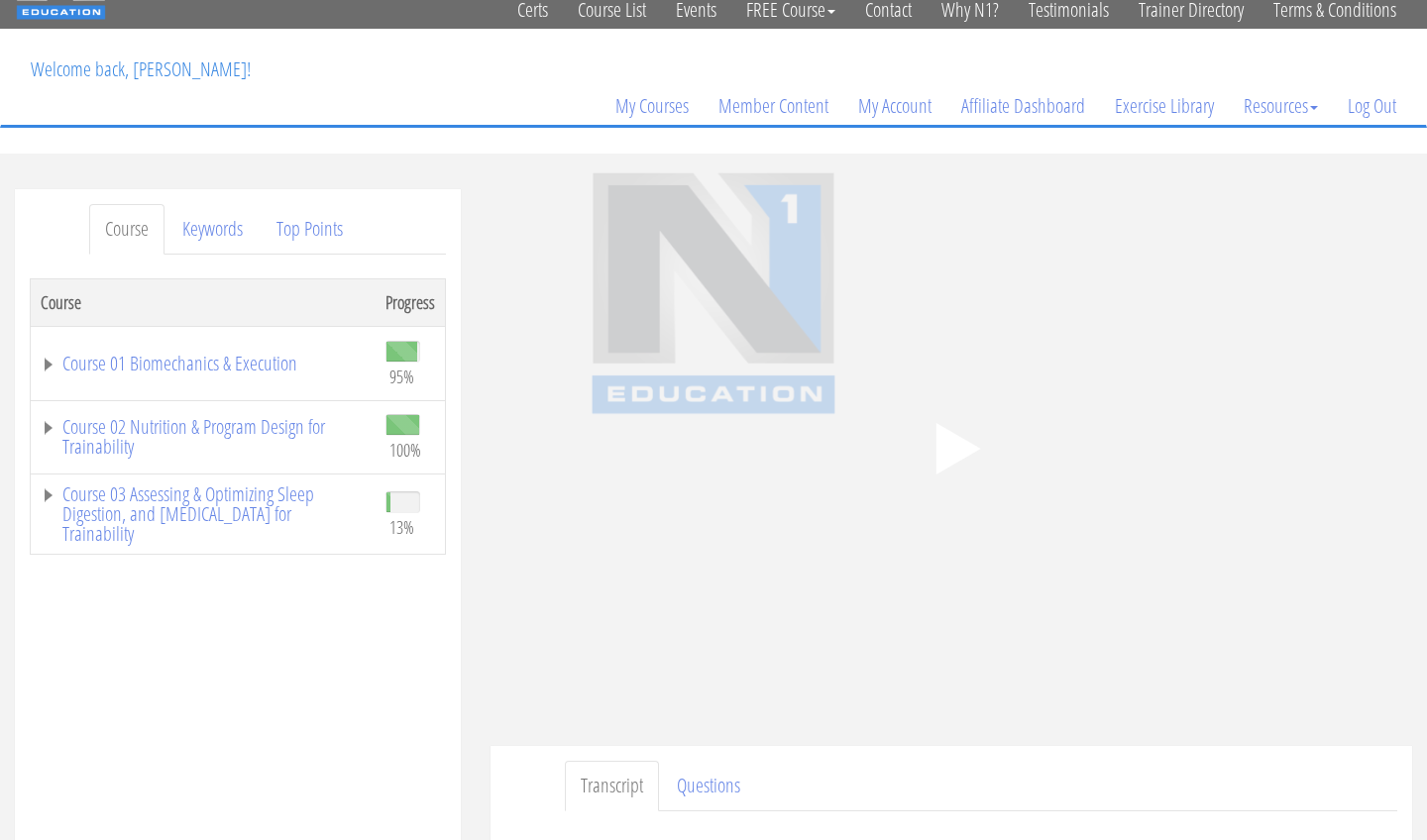 scroll, scrollTop: 0, scrollLeft: 0, axis: both 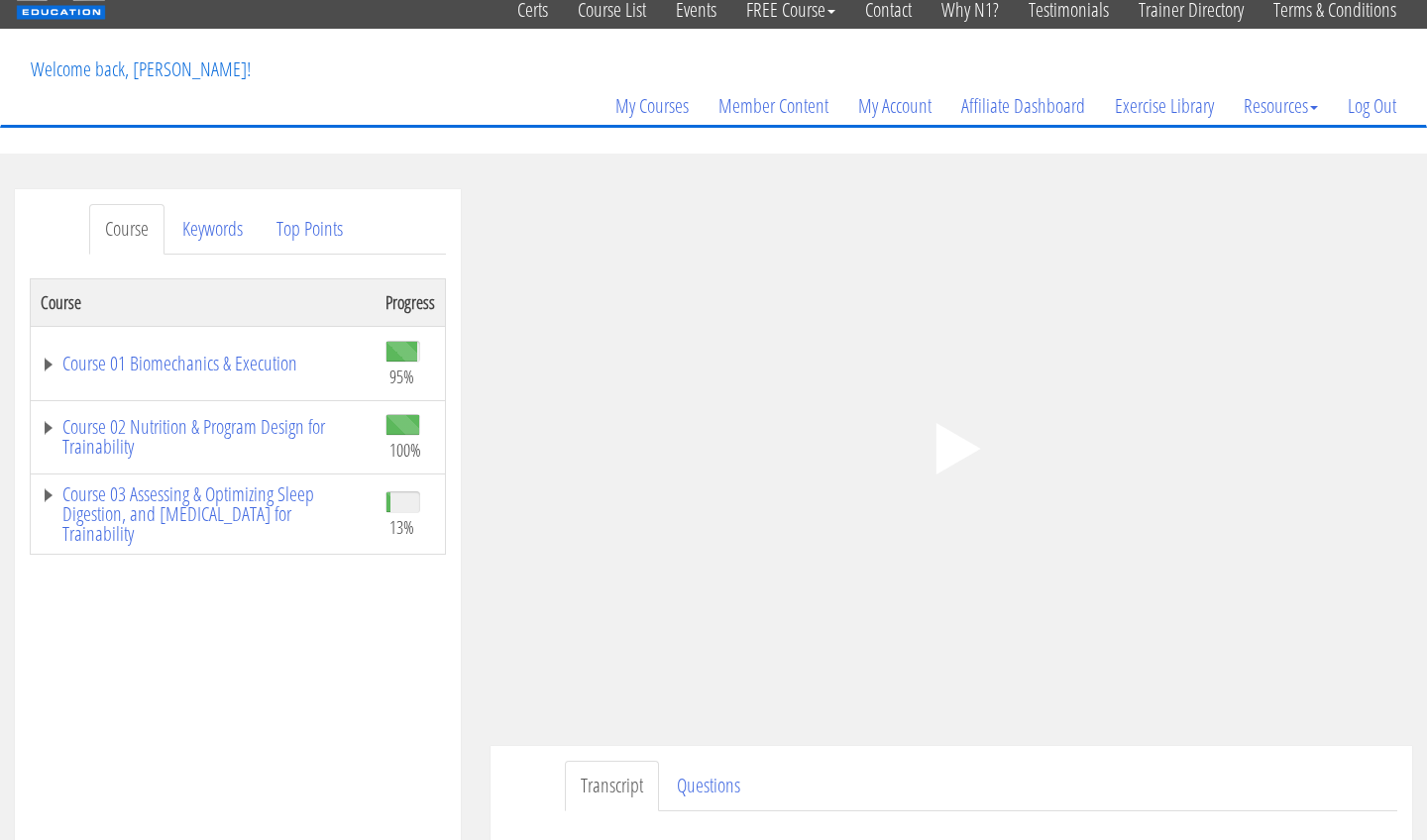 click 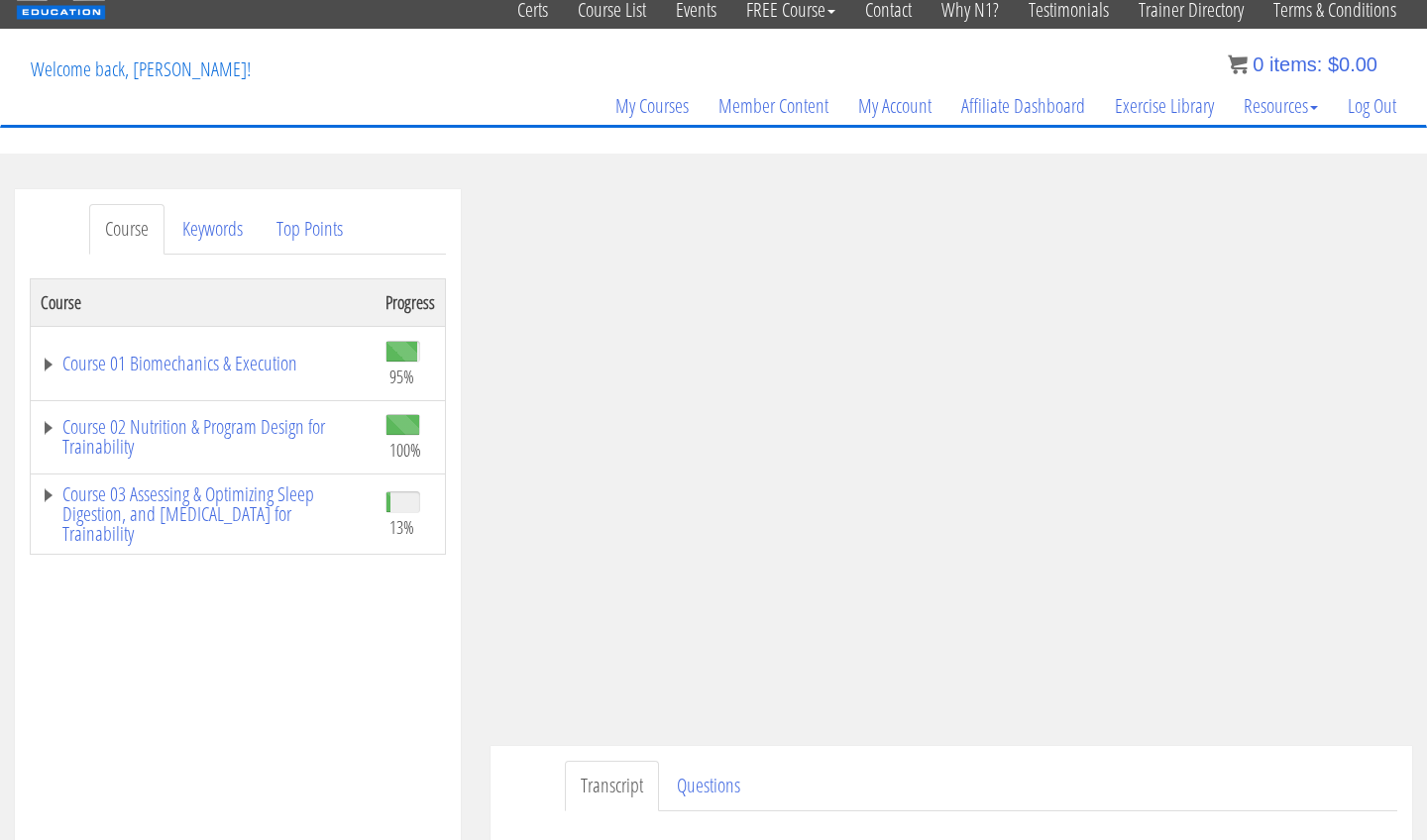 scroll, scrollTop: 212, scrollLeft: 0, axis: vertical 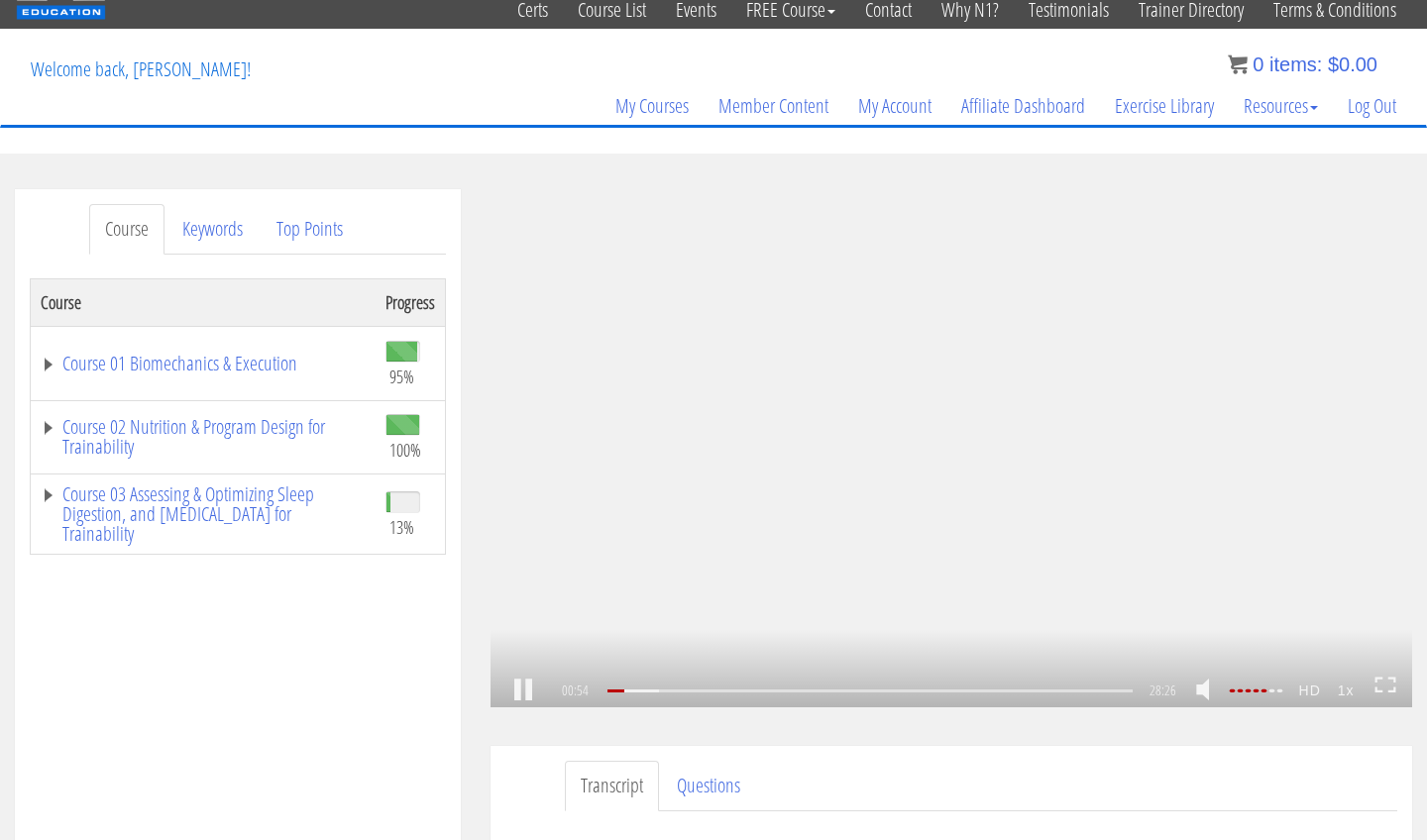 click 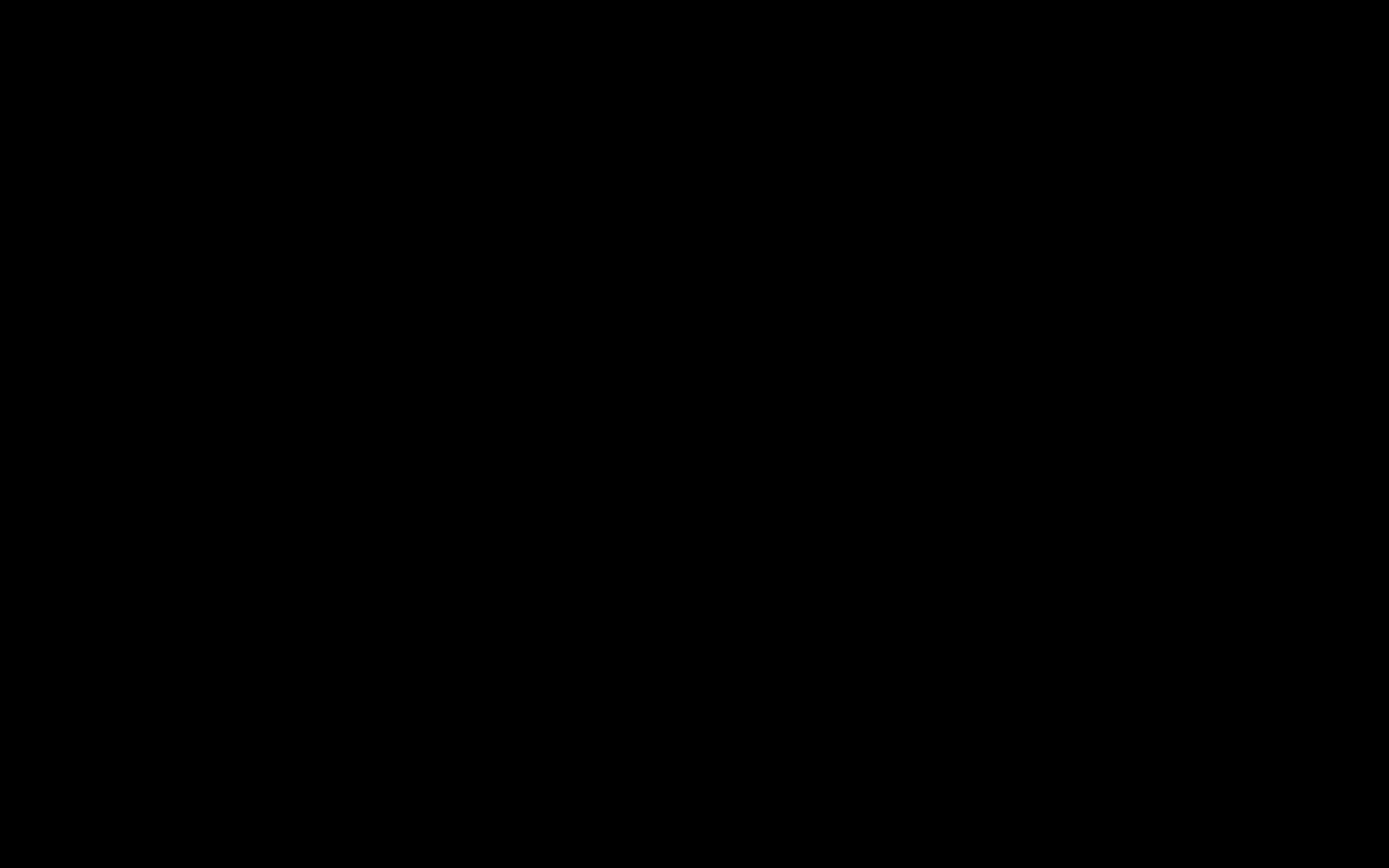 click on ".a{fill:#000;opacity:0.65;}.b{fill:#fff;opacity:1.0;}
.fp-color-play{opacity:0.65;}.controlbutton{fill:#fff;}
.fp-color-play{opacity:0.65;}.controlbutton{fill:#fff;}
.controlbuttonbg{opacity:0.65;}.controlbutton{fill:#fff;}
.fp-color-play{opacity:0.65;}.rect{fill:#fff;}
.fp-color-play{opacity:0.65;}.rect{fill:#fff;}
.fp-color-play{opacity:0.65;}.rect{fill:#fff;}
.fp-color-play{opacity:0.65;}.rect{fill:#fff;}
01:44                              19:48                                           28:26              26:42" at bounding box center (694, 434) 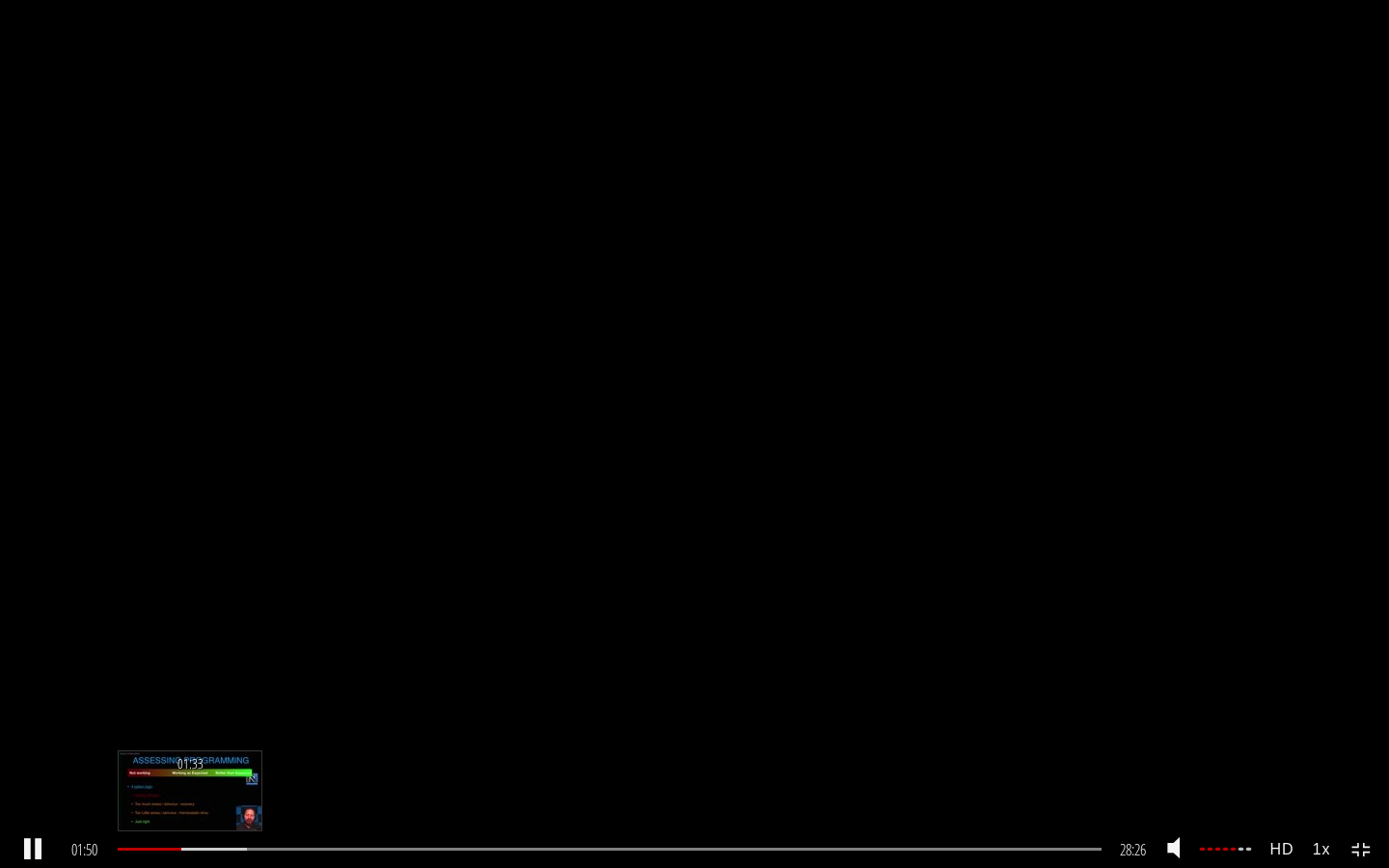 click on "01:33" at bounding box center (610, 849) 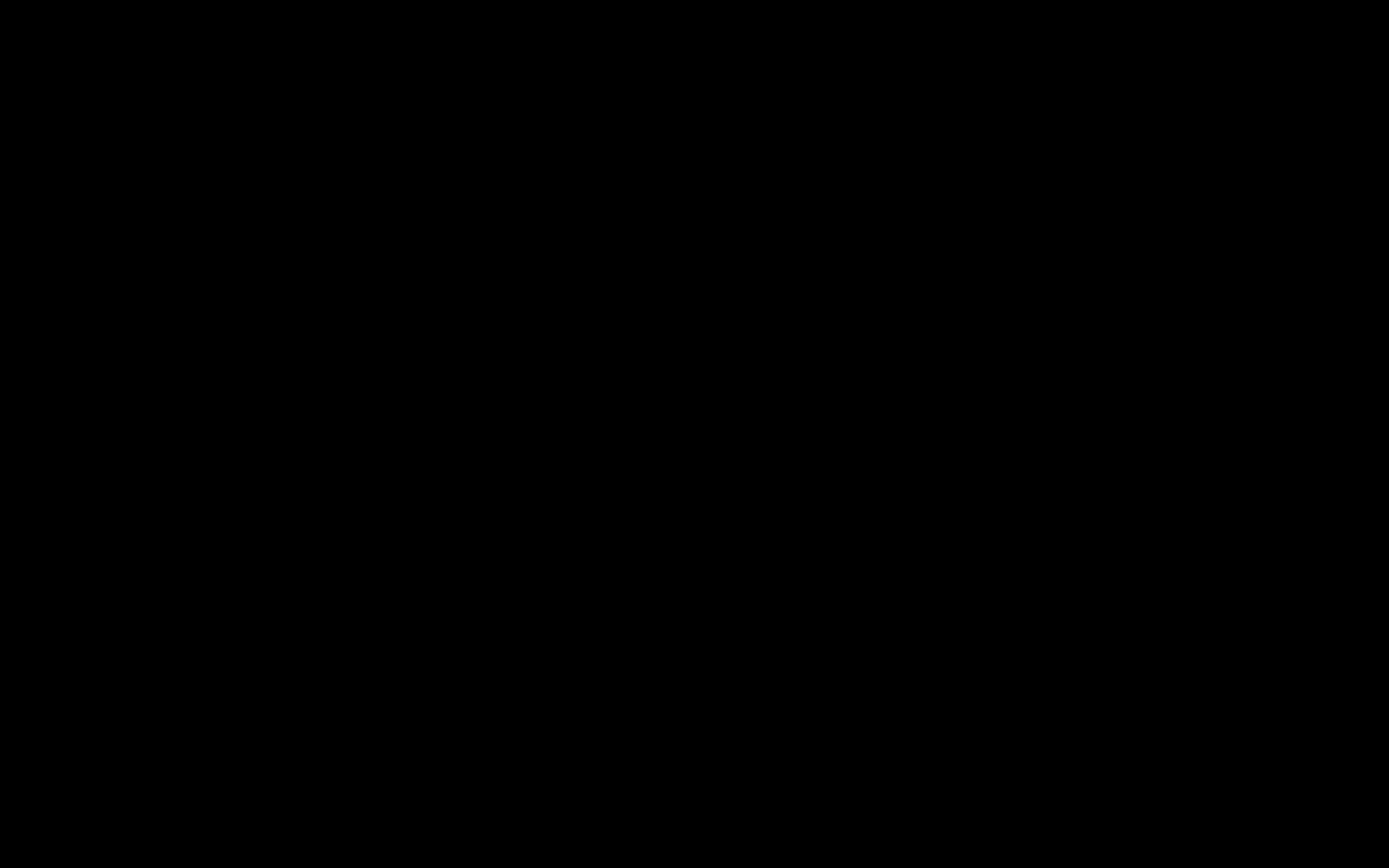 click on ".a{fill:#000;opacity:0.65;}.b{fill:#fff;opacity:1.0;}
.fp-color-play{opacity:0.65;}.controlbutton{fill:#fff;}
.fp-color-play{opacity:0.65;}.controlbutton{fill:#fff;}
.controlbuttonbg{opacity:0.65;}.controlbutton{fill:#fff;}
.fp-color-play{opacity:0.65;}.rect{fill:#fff;}
.fp-color-play{opacity:0.65;}.rect{fill:#fff;}
.fp-color-play{opacity:0.65;}.rect{fill:#fff;}
.fp-color-play{opacity:0.65;}.rect{fill:#fff;}
01:37                              02:38                                           28:26              26:50" at bounding box center (694, 434) 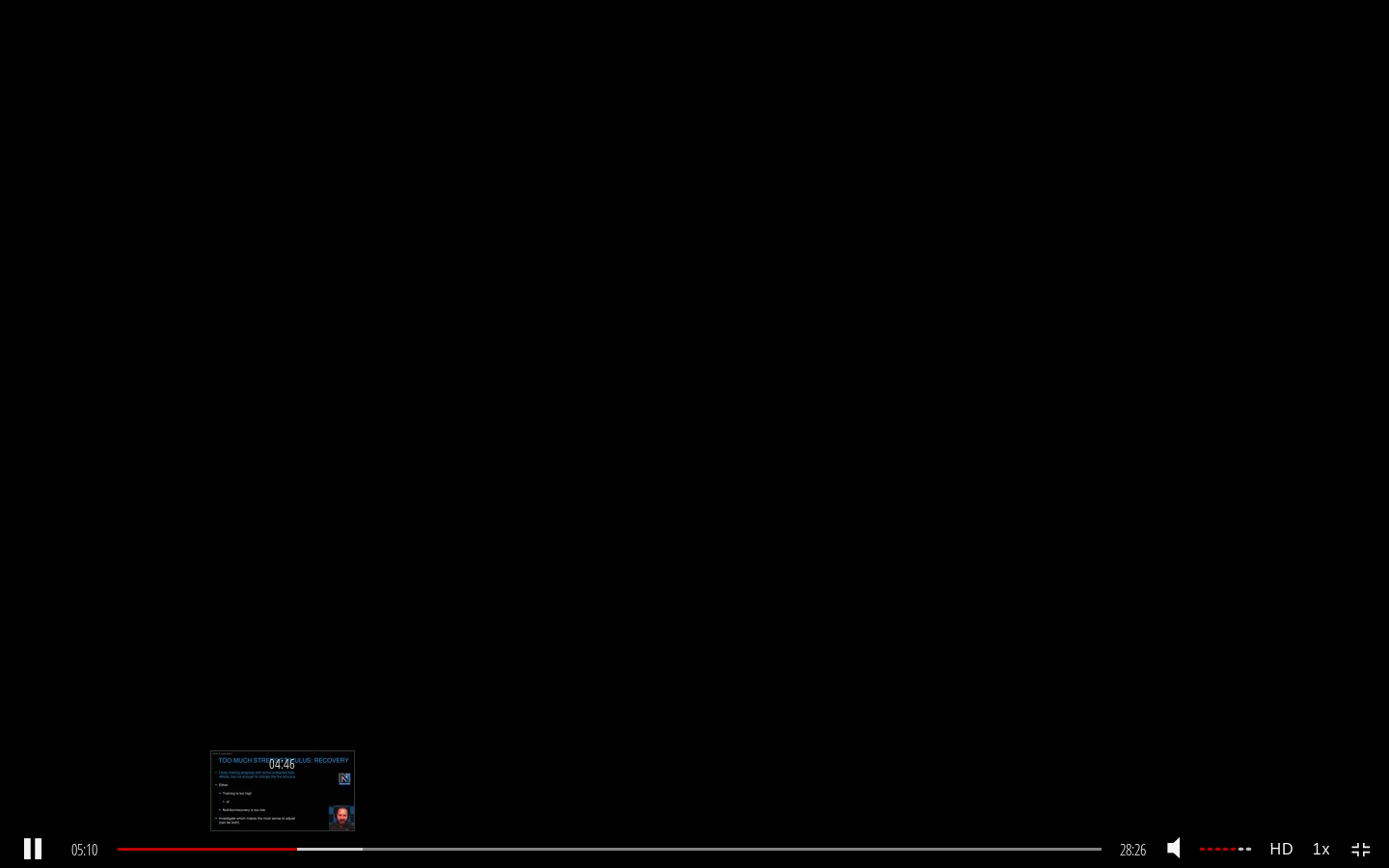 click at bounding box center (207, 849) 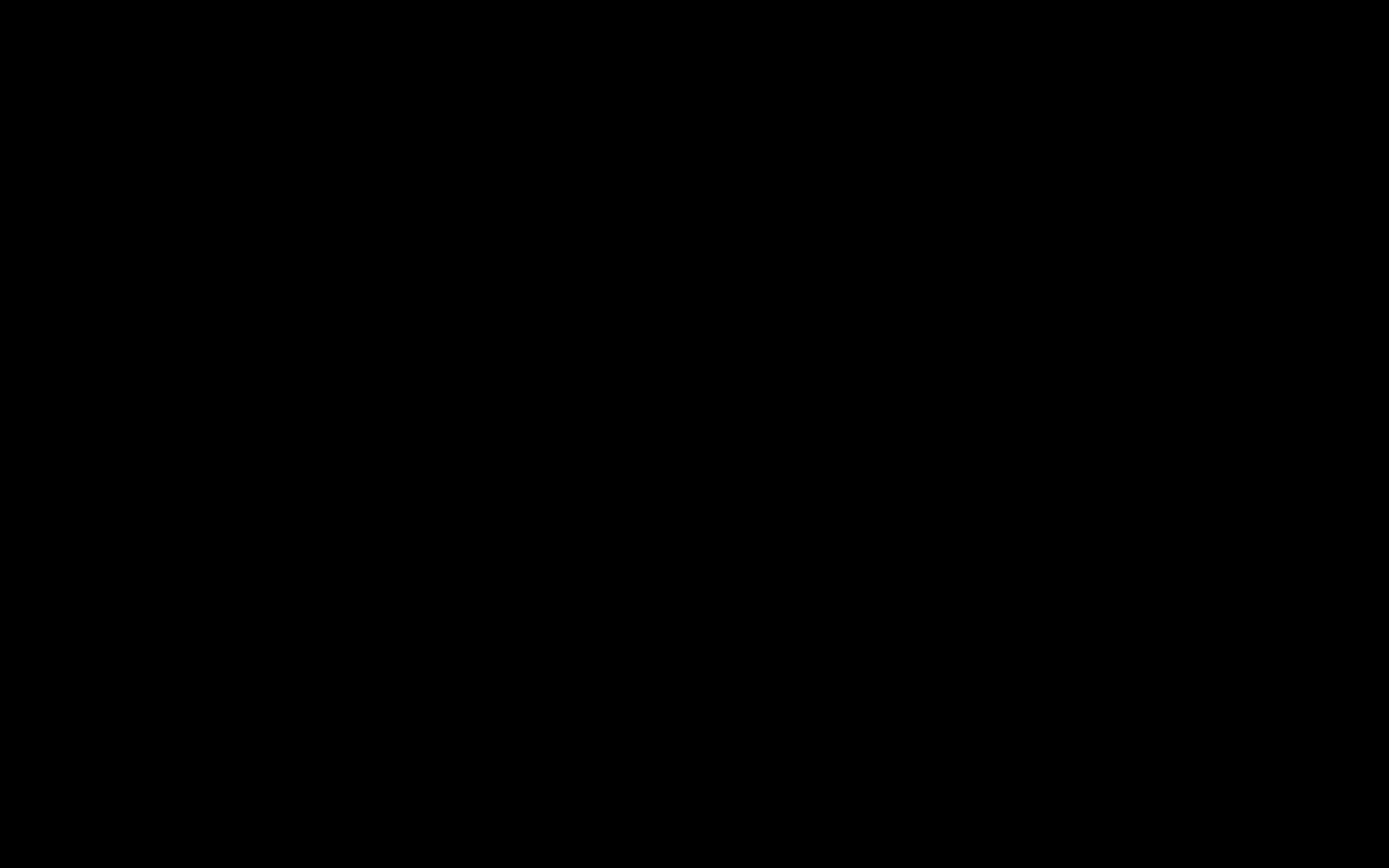 click on ".a{fill:#000;opacity:0.65;}.b{fill:#fff;opacity:1.0;}
.fp-color-play{opacity:0.65;}.controlbutton{fill:#fff;}
.fp-color-play{opacity:0.65;}.controlbutton{fill:#fff;}
.controlbuttonbg{opacity:0.65;}.controlbutton{fill:#fff;}
.fp-color-play{opacity:0.65;}.rect{fill:#fff;}
.fp-color-play{opacity:0.65;}.rect{fill:#fff;}
.fp-color-play{opacity:0.65;}.rect{fill:#fff;}
.fp-color-play{opacity:0.65;}.rect{fill:#fff;}
04:46                              06:52                                           28:26              23:40" at bounding box center [694, 434] 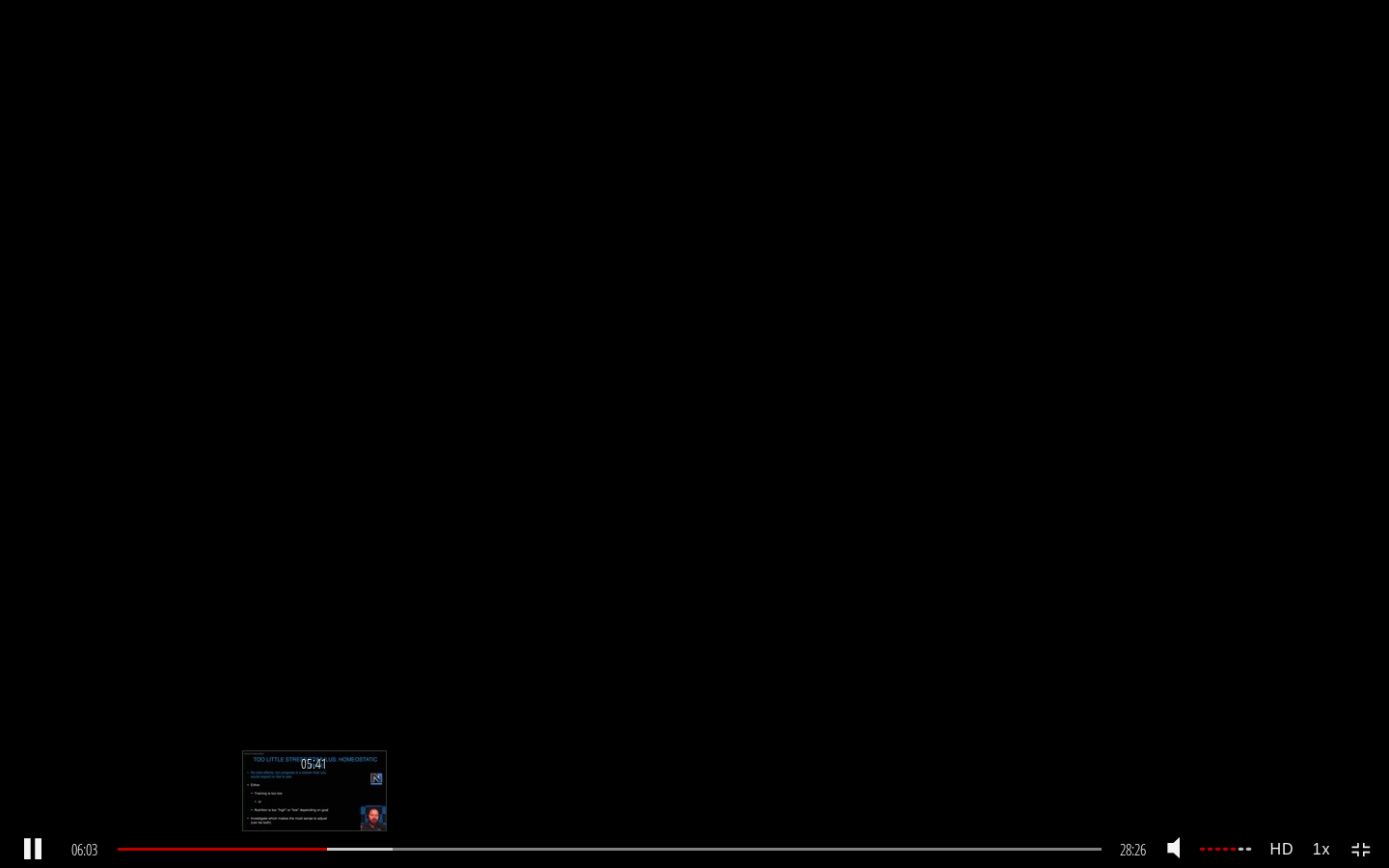 click on "05:41" at bounding box center (610, 849) 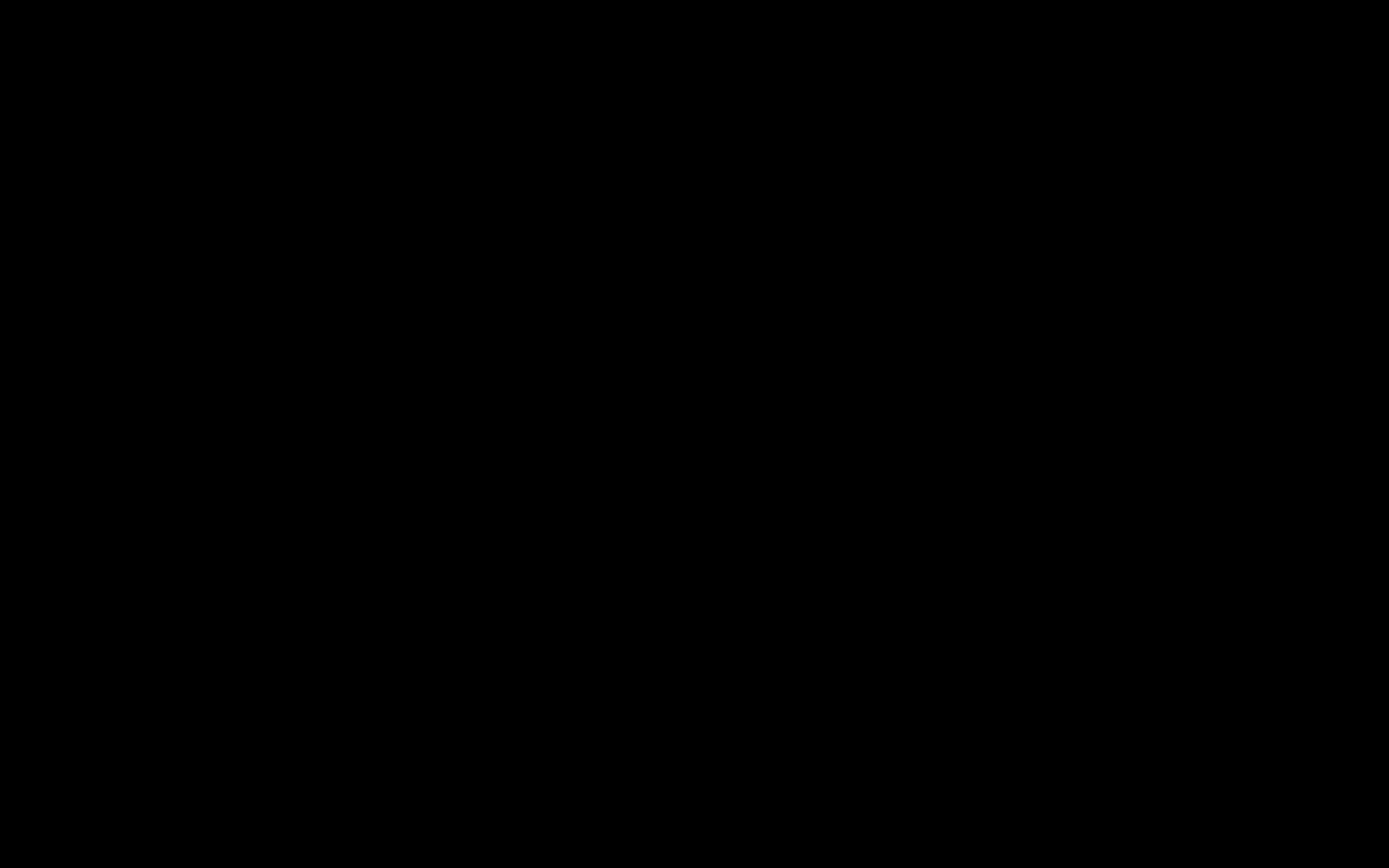 click on ".a{fill:#000;opacity:0.65;}.b{fill:#fff;opacity:1.0;}
.fp-color-play{opacity:0.65;}.controlbutton{fill:#fff;}
.fp-color-play{opacity:0.65;}.controlbutton{fill:#fff;}
.controlbuttonbg{opacity:0.65;}.controlbutton{fill:#fff;}
.fp-color-play{opacity:0.65;}.rect{fill:#fff;}
.fp-color-play{opacity:0.65;}.rect{fill:#fff;}
.fp-color-play{opacity:0.65;}.rect{fill:#fff;}
.fp-color-play{opacity:0.65;}.rect{fill:#fff;}
05:40                              07:12                                           28:26              22:46" at bounding box center (694, 434) 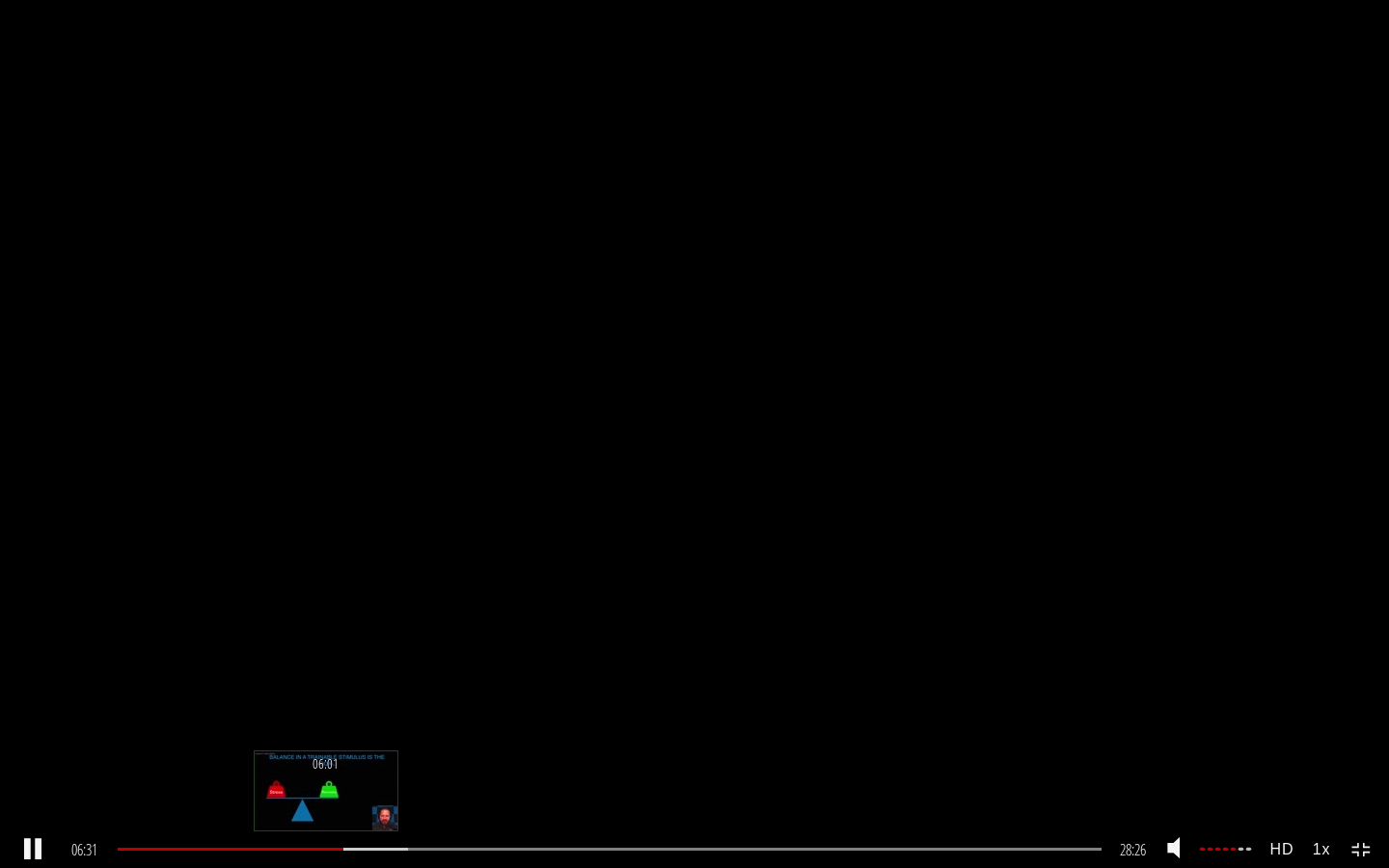 click on "06:01" at bounding box center [610, 849] 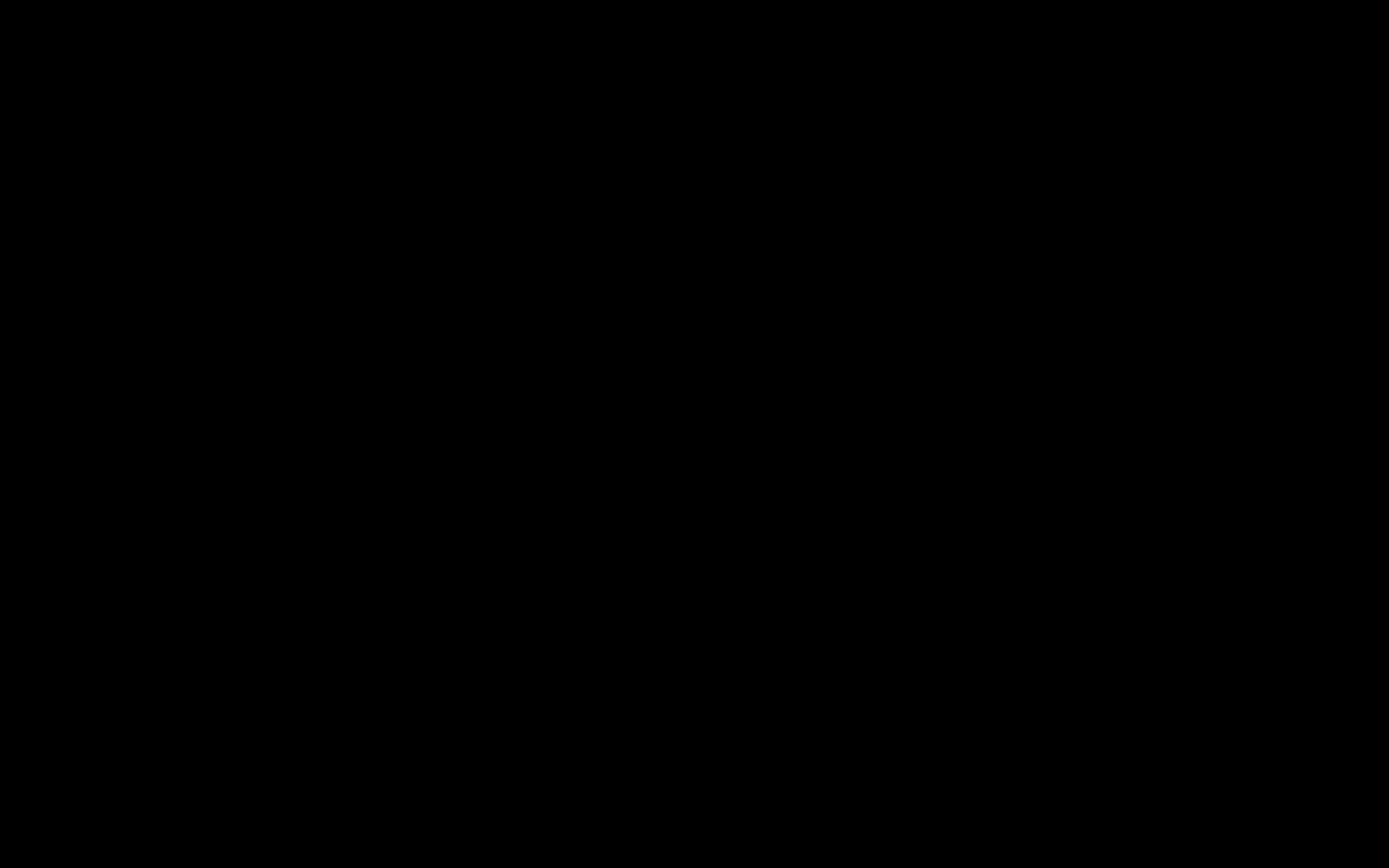 click on ".a{fill:#000;opacity:0.65;}.b{fill:#fff;opacity:1.0;}
.fp-color-play{opacity:0.65;}.controlbutton{fill:#fff;}
.fp-color-play{opacity:0.65;}.controlbutton{fill:#fff;}
.controlbuttonbg{opacity:0.65;}.controlbutton{fill:#fff;}
.fp-color-play{opacity:0.65;}.rect{fill:#fff;}
.fp-color-play{opacity:0.65;}.rect{fill:#fff;}
.fp-color-play{opacity:0.65;}.rect{fill:#fff;}
.fp-color-play{opacity:0.65;}.rect{fill:#fff;}
07:46                              09:21                                           28:26              20:40" at bounding box center [694, 434] 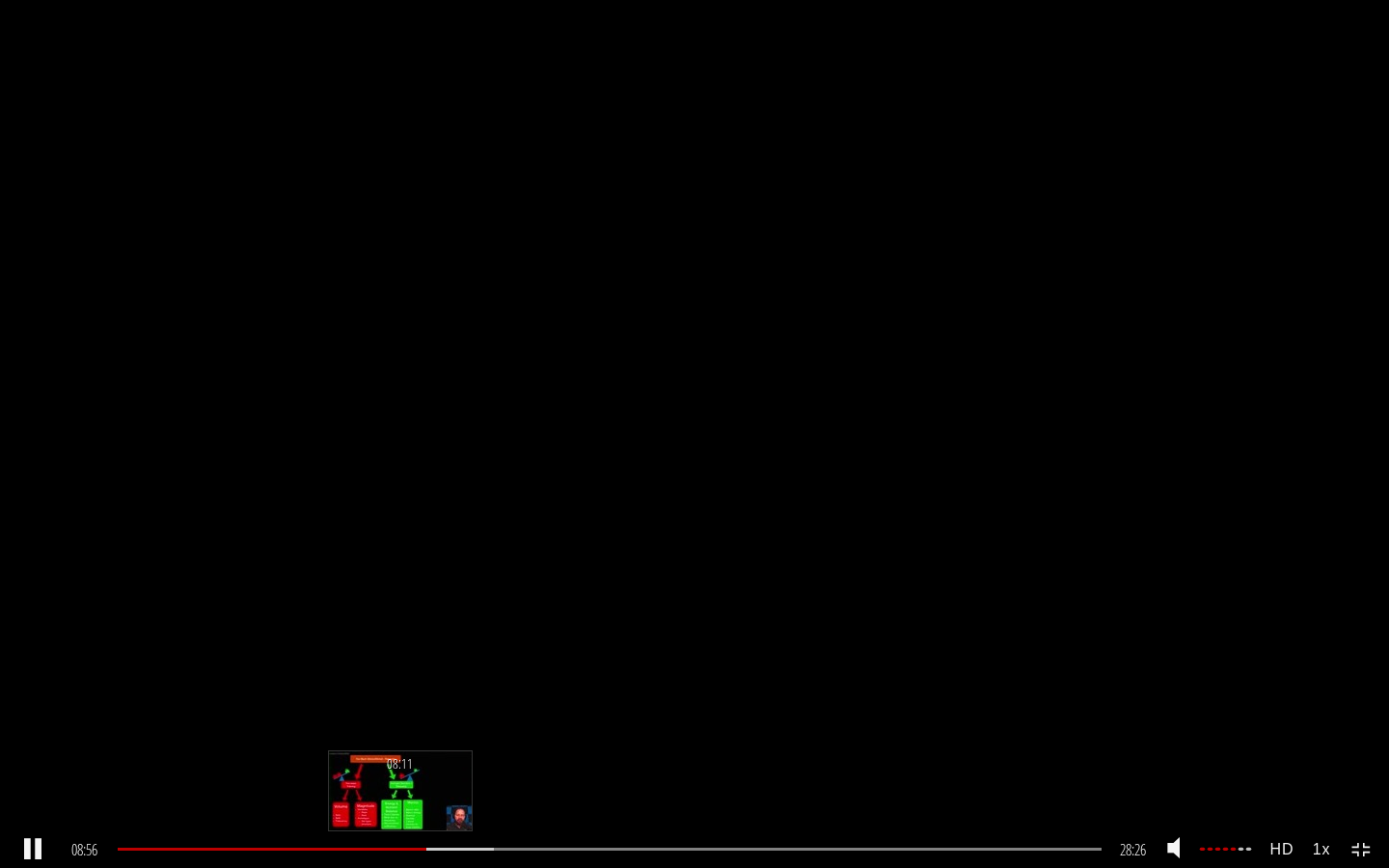 click on "08:11" at bounding box center (610, 849) 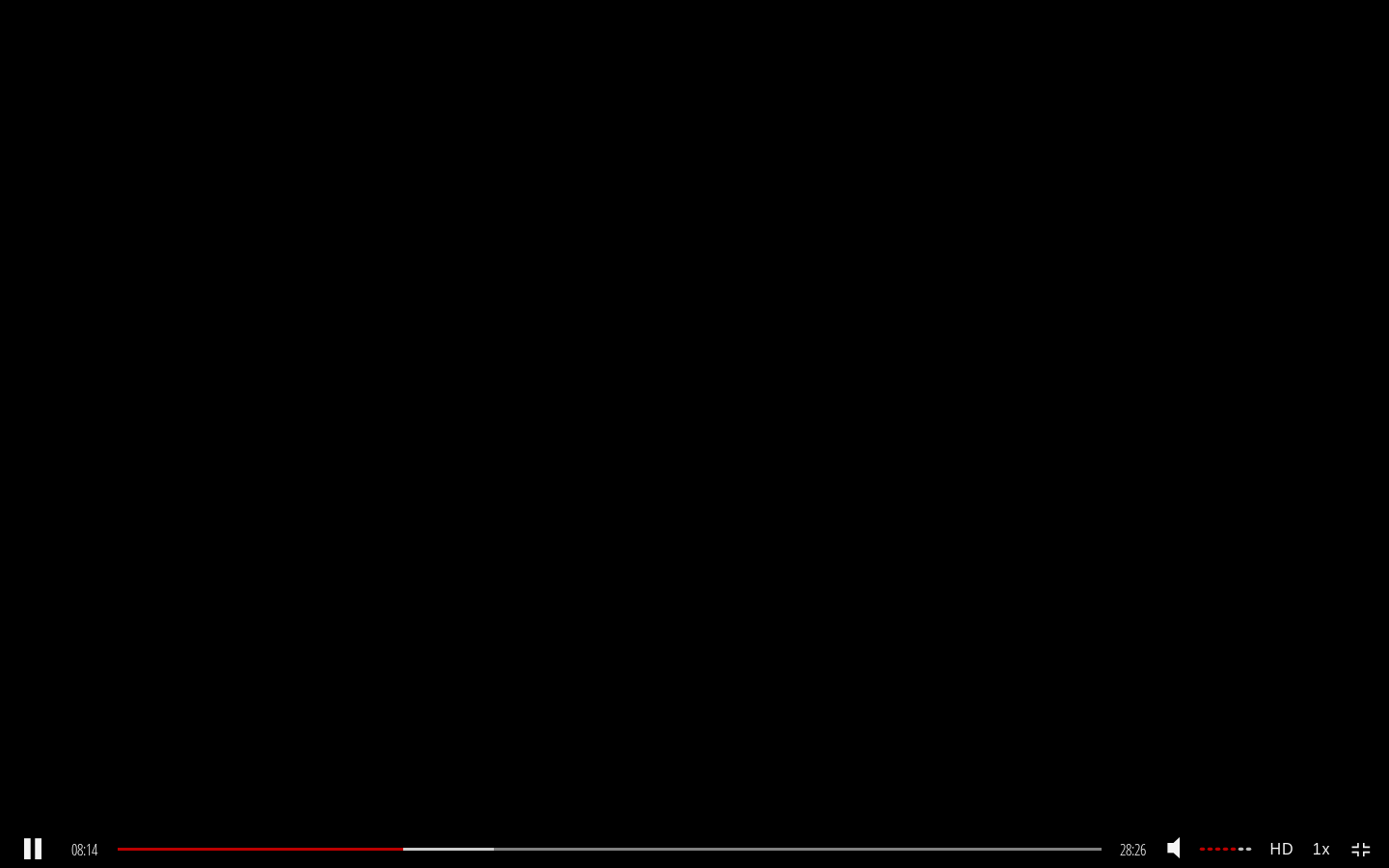 click on "1x" at bounding box center [1321, 849] 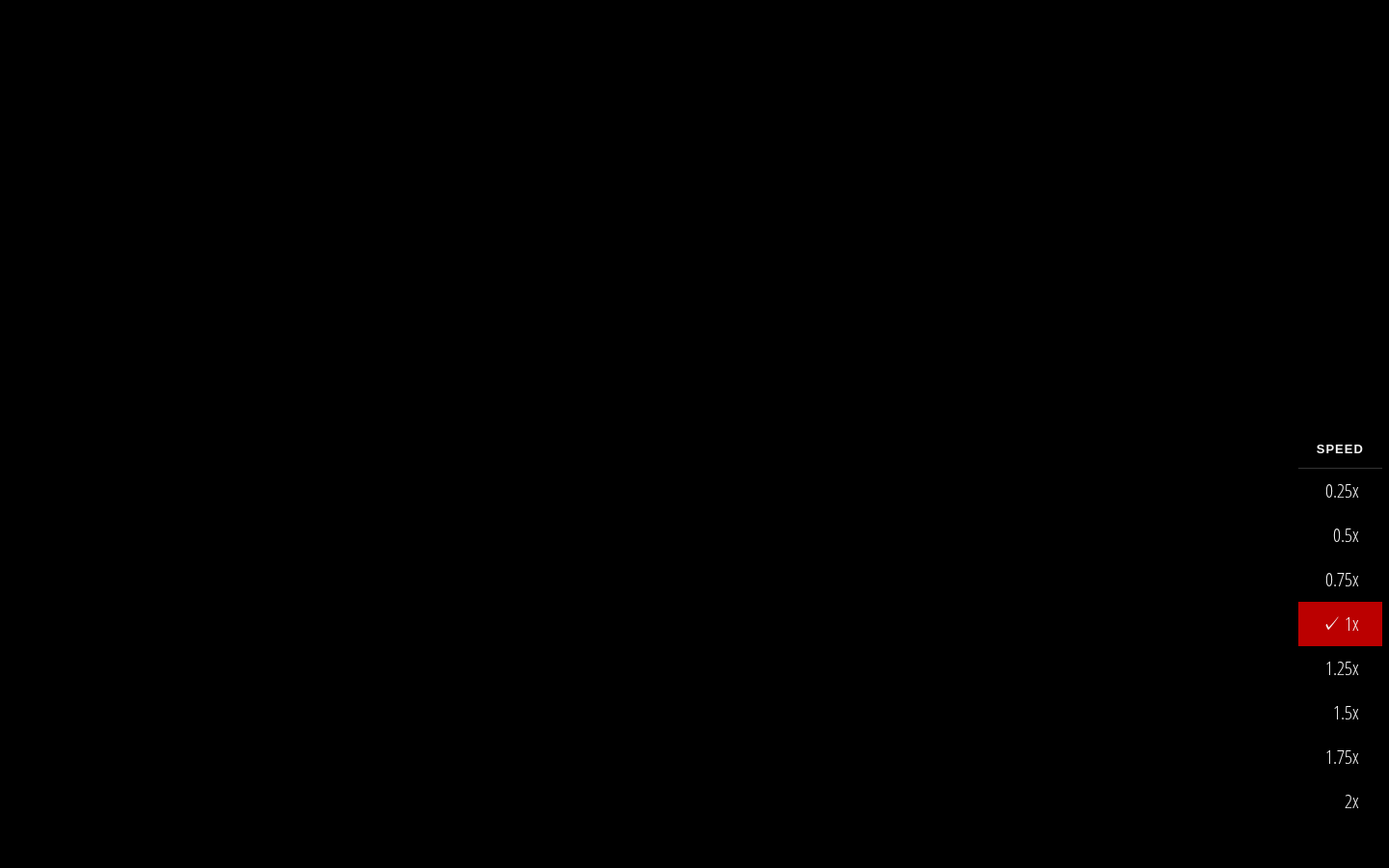 click on "1.25x" at bounding box center (1340, 668) 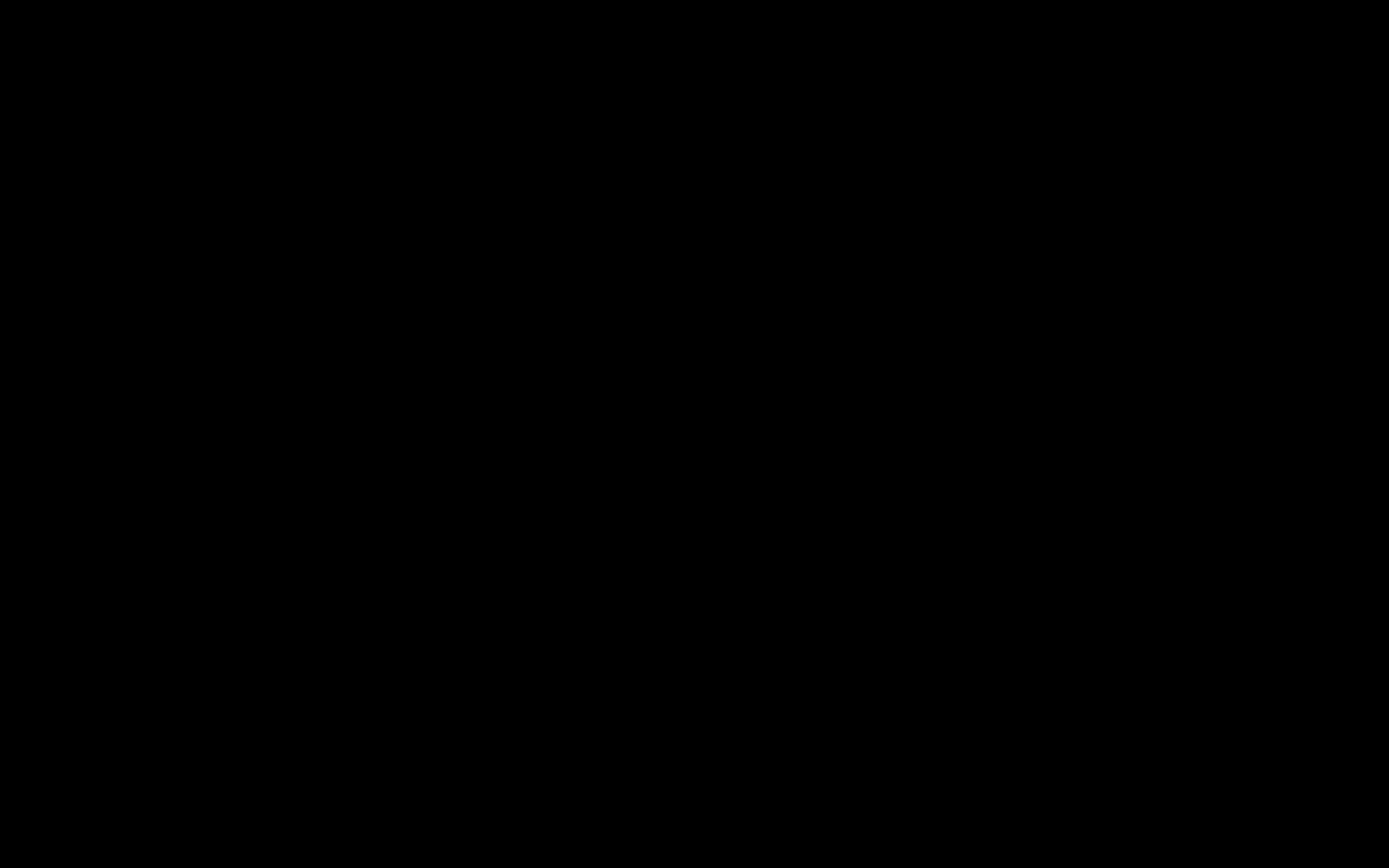 click on "1.25x
.a{fill:#000;opacity:0.65;}.b{fill:#fff;opacity:1.0;}
.fp-color-play{opacity:0.65;}.controlbutton{fill:#fff;}
.fp-color-play{opacity:0.65;}.controlbutton{fill:#fff;}
.controlbuttonbg{opacity:0.65;}.controlbutton{fill:#fff;}
.fp-color-play{opacity:0.65;}.rect{fill:#fff;}
.fp-color-play{opacity:0.65;}.rect{fill:#fff;}
.fp-color-play{opacity:0.65;}.rect{fill:#fff;}
.fp-color-play{opacity:0.65;}.rect{fill:#fff;}
09:01                              13:04                                           28:26              19:25                                                                                                                                                                    CC HD" at bounding box center (694, 434) 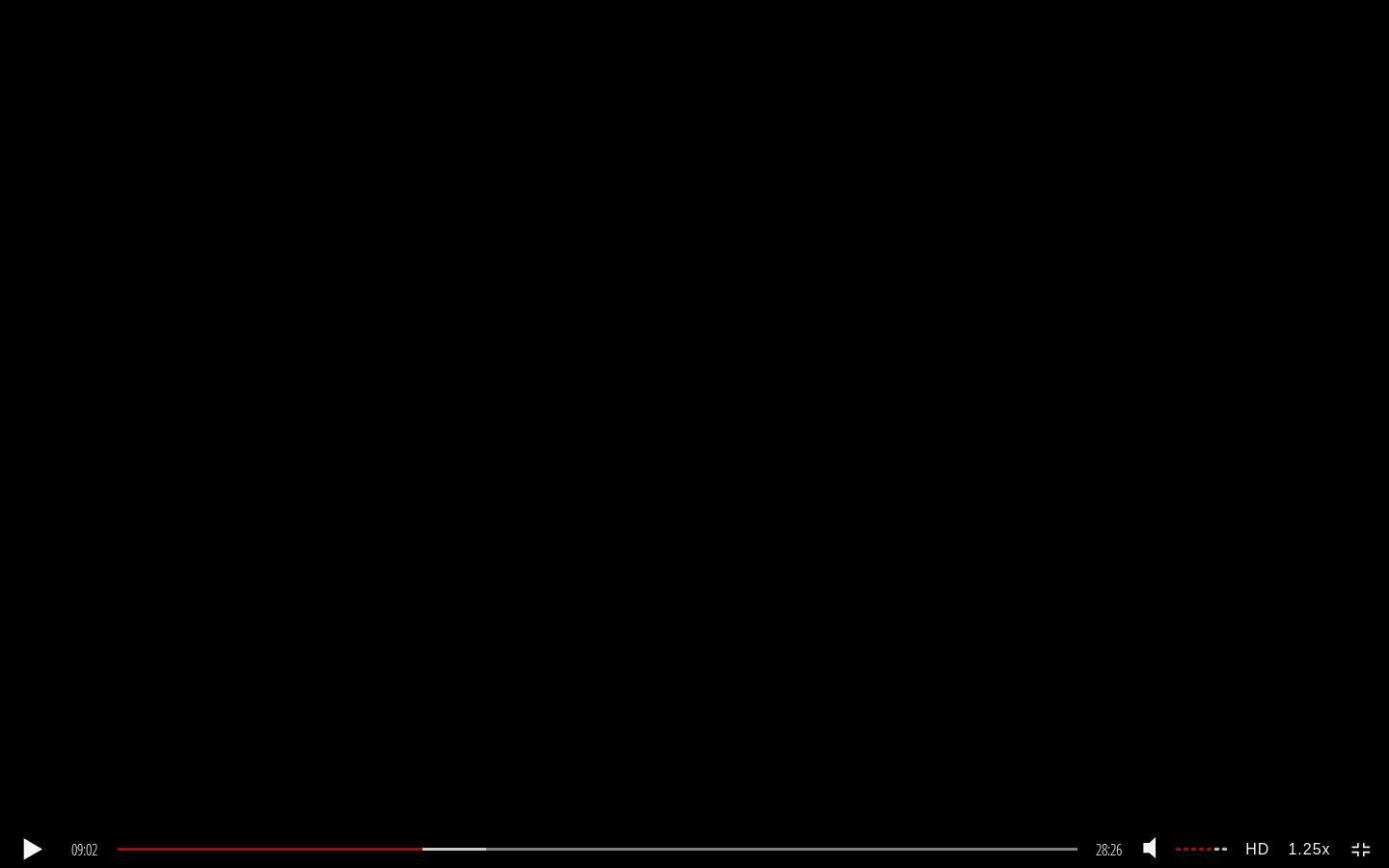 click on "1.25x" at bounding box center [1309, 849] 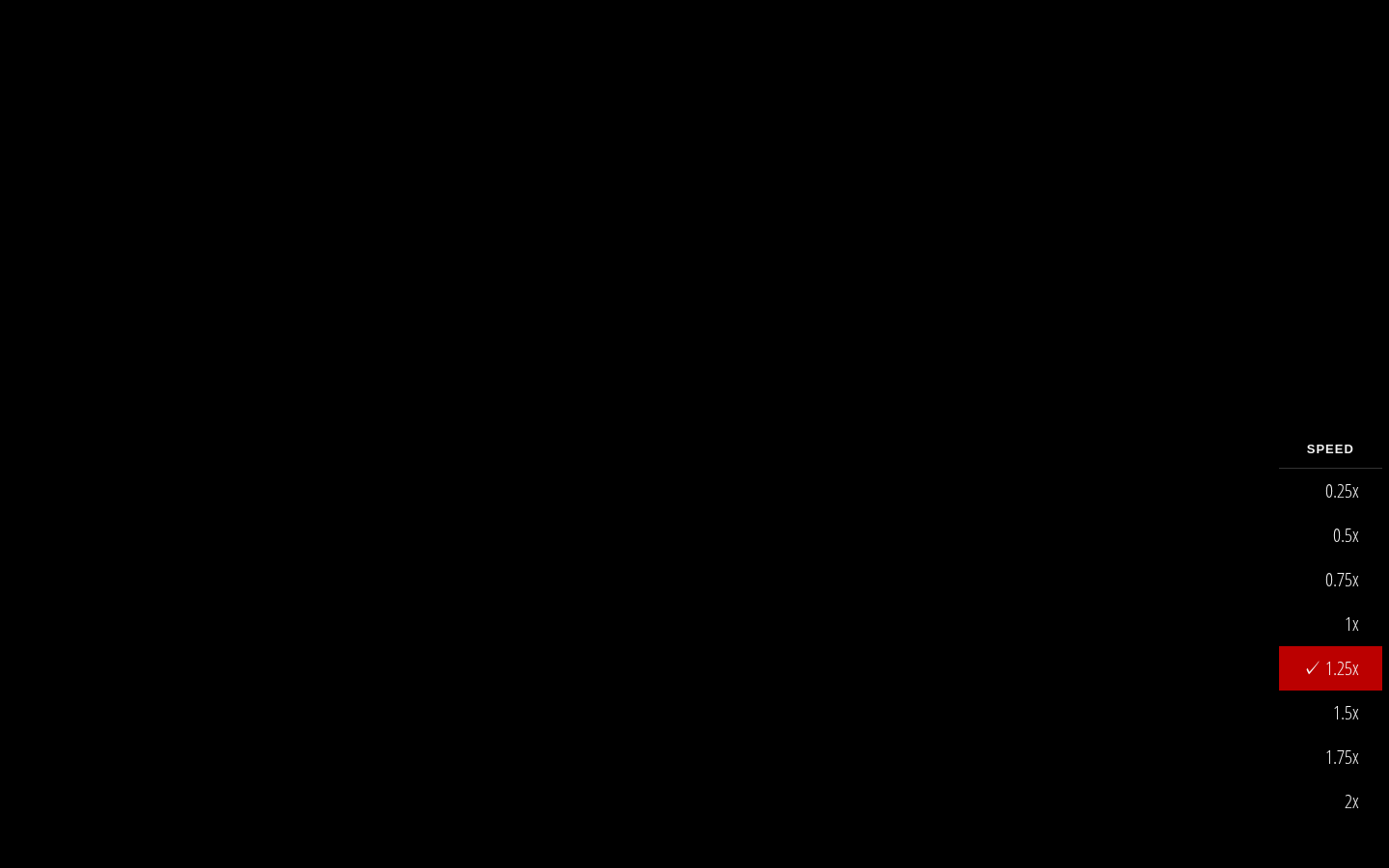 click on "1x" at bounding box center (1330, 624) 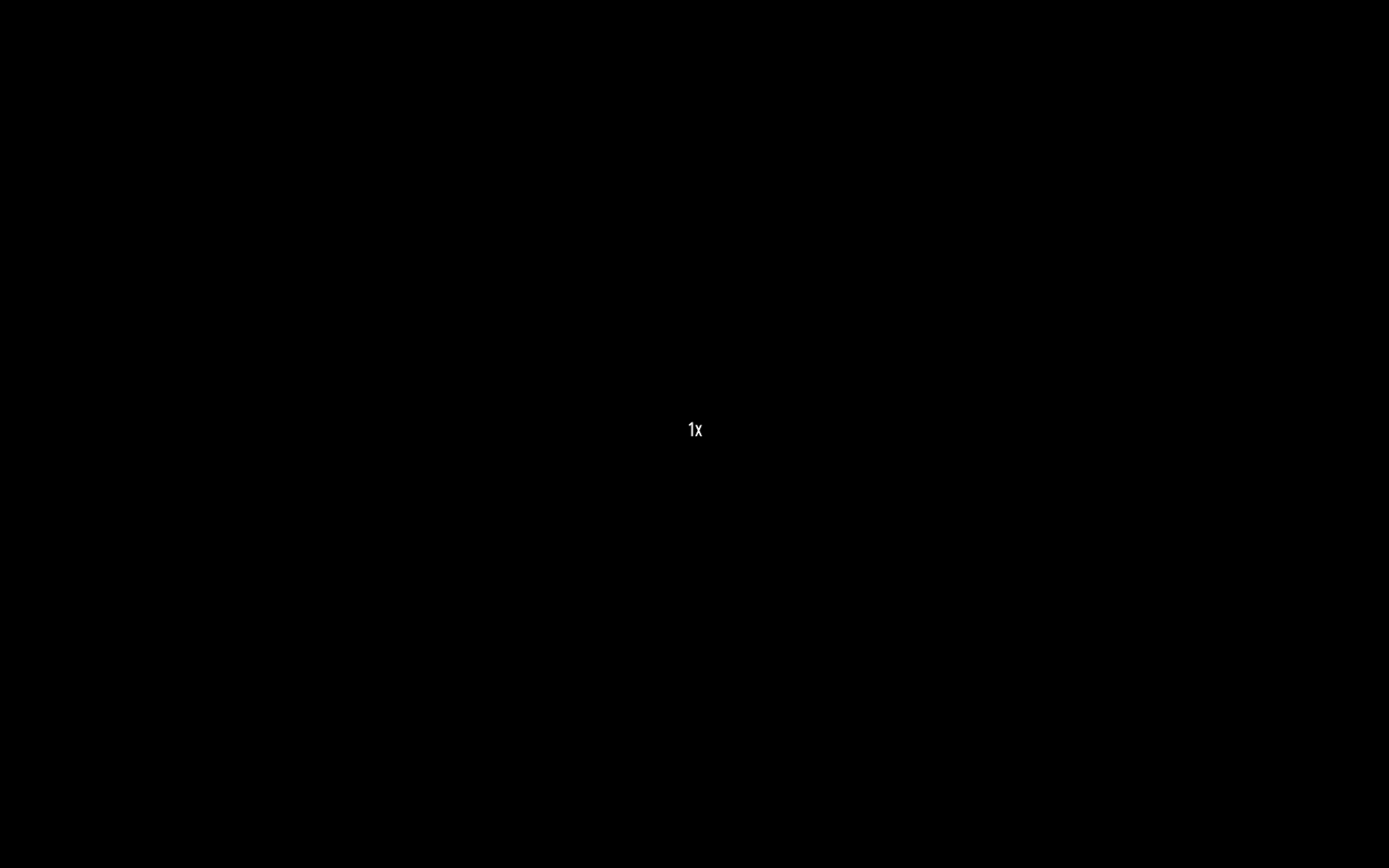 click on "1x
.a{fill:#000;opacity:0.65;}.b{fill:#fff;opacity:1.0;}
.fp-color-play{opacity:0.65;}.controlbutton{fill:#fff;}
.fp-color-play{opacity:0.65;}.controlbutton{fill:#fff;}
.controlbuttonbg{opacity:0.65;}.controlbutton{fill:#fff;}
.fp-color-play{opacity:0.65;}.rect{fill:#fff;}
.fp-color-play{opacity:0.65;}.rect{fill:#fff;}
.fp-color-play{opacity:0.65;}.rect{fill:#fff;}
.fp-color-play{opacity:0.65;}.rect{fill:#fff;}
09:02                              13:04                                           28:26              19:25" at bounding box center (694, 434) 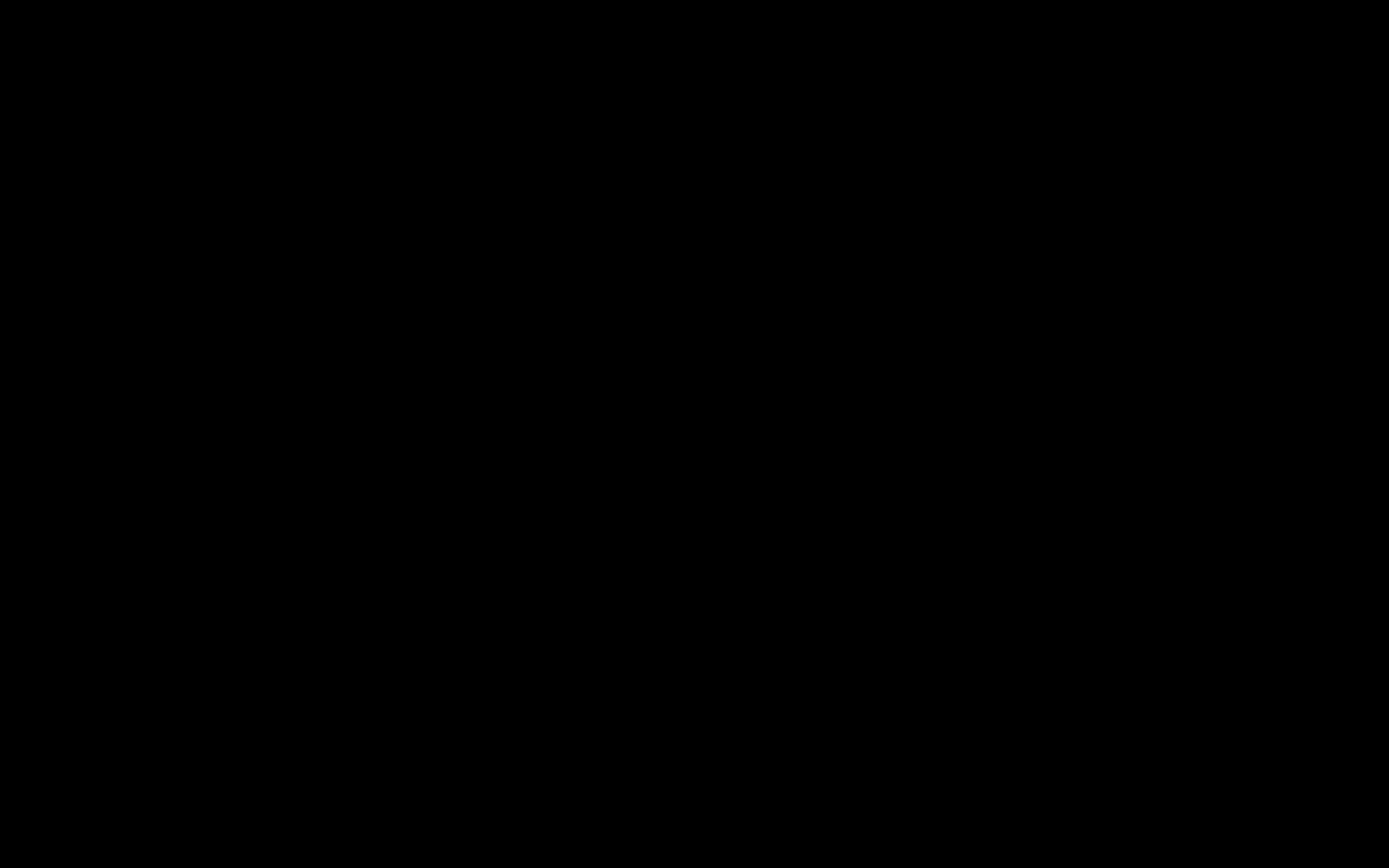 click on "1x
.a{fill:#000;opacity:0.65;}.b{fill:#fff;opacity:1.0;}
.fp-color-play{opacity:0.65;}.controlbutton{fill:#fff;}
.fp-color-play{opacity:0.65;}.controlbutton{fill:#fff;}
.controlbuttonbg{opacity:0.65;}.controlbutton{fill:#fff;}
.fp-color-play{opacity:0.65;}.rect{fill:#fff;}
.fp-color-play{opacity:0.65;}.rect{fill:#fff;}
.fp-color-play{opacity:0.65;}.rect{fill:#fff;}
.fp-color-play{opacity:0.65;}.rect{fill:#fff;}
09:40                              13:04                                           28:26              18:46" at bounding box center [694, 434] 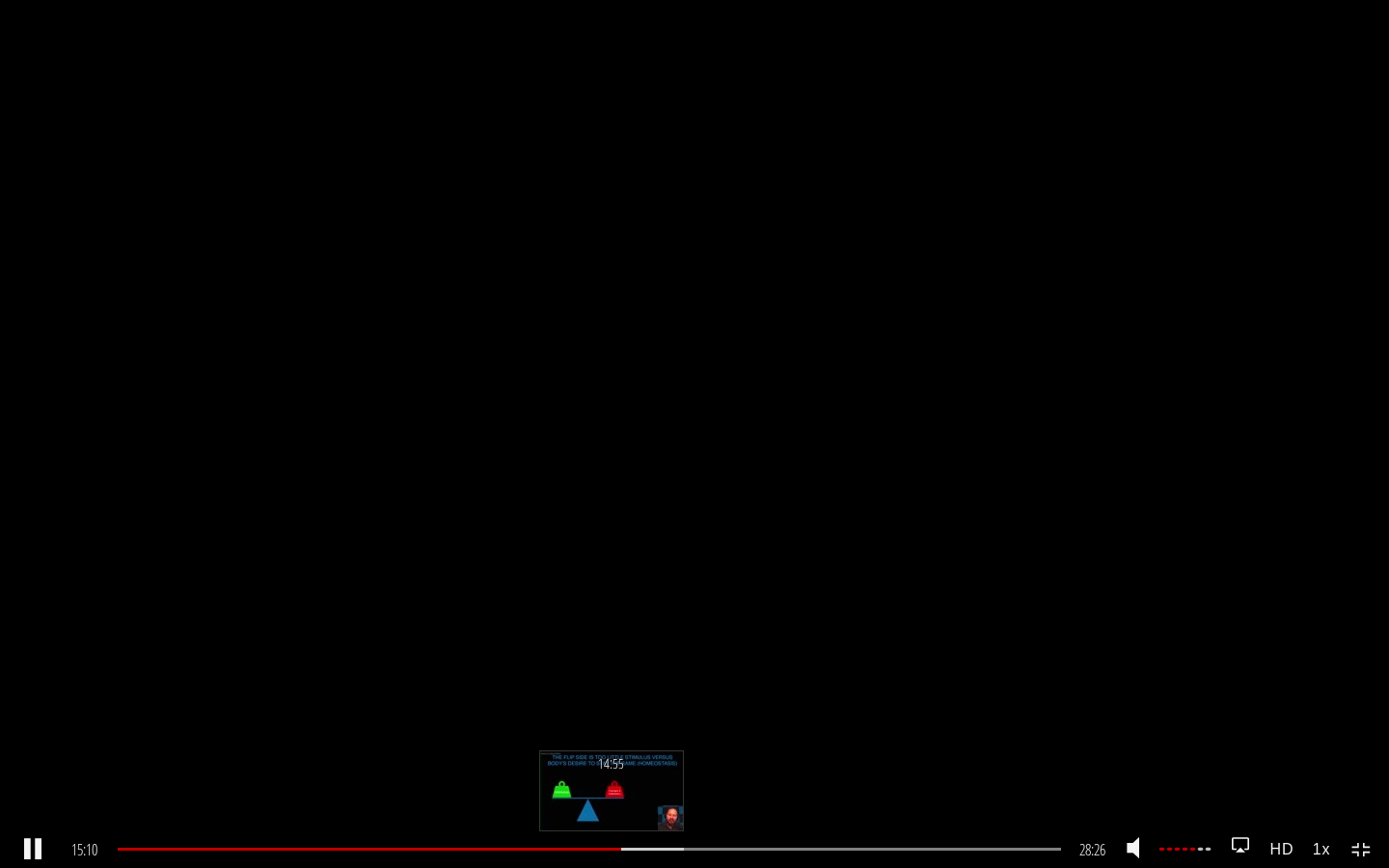 click at bounding box center [369, 849] 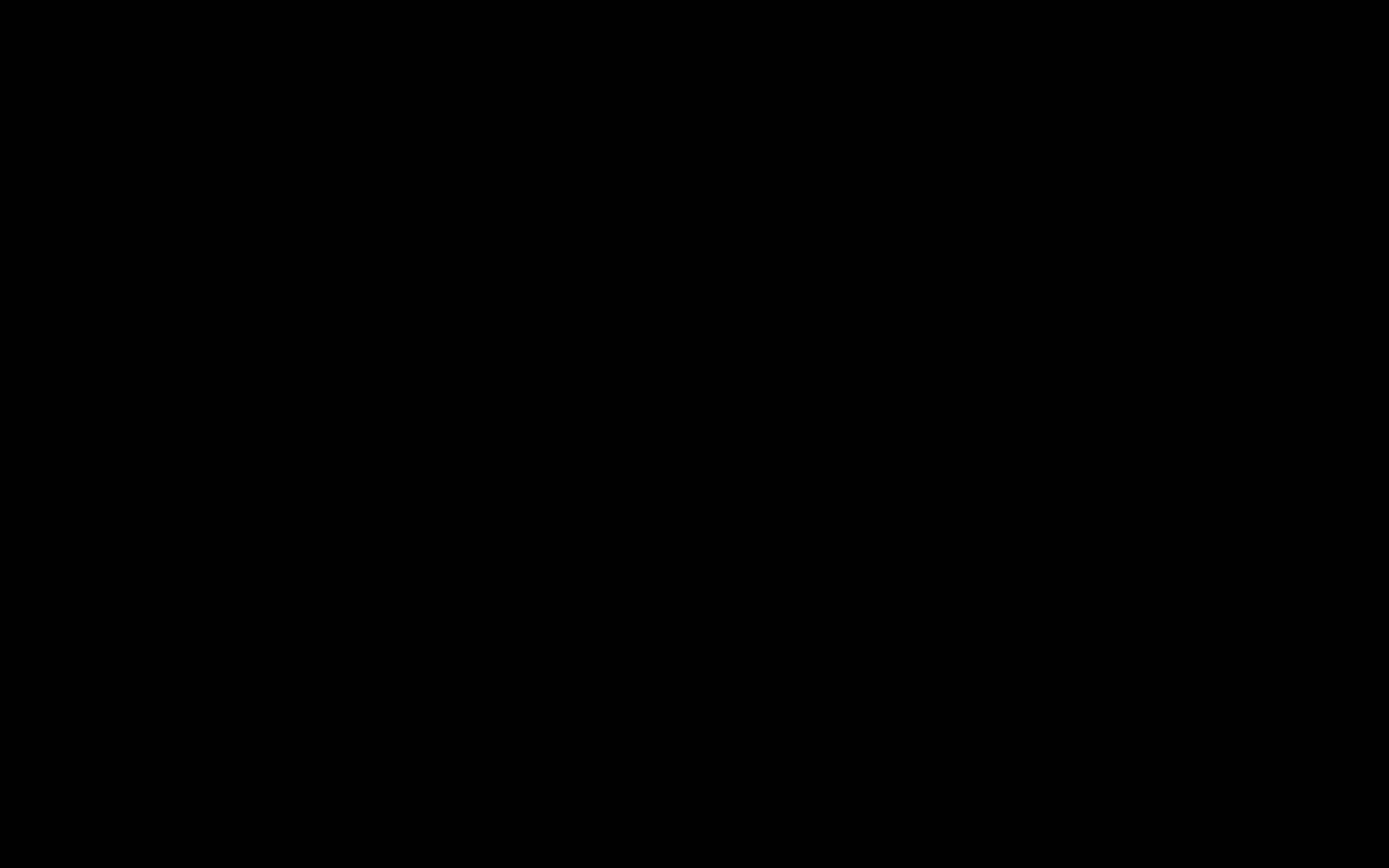 click on "1x
.a{fill:#000;opacity:0.65;}.b{fill:#fff;opacity:1.0;}
.fp-color-play{opacity:0.65;}.controlbutton{fill:#fff;}
.fp-color-play{opacity:0.65;}.controlbutton{fill:#fff;}
.controlbuttonbg{opacity:0.65;}.controlbutton{fill:#fff;}
.fp-color-play{opacity:0.65;}.rect{fill:#fff;}
.fp-color-play{opacity:0.65;}.rect{fill:#fff;}
.fp-color-play{opacity:0.65;}.rect{fill:#fff;}
.fp-color-play{opacity:0.65;}.rect{fill:#fff;}
15:11                              16:01                                           28:26              13:16" at bounding box center (694, 434) 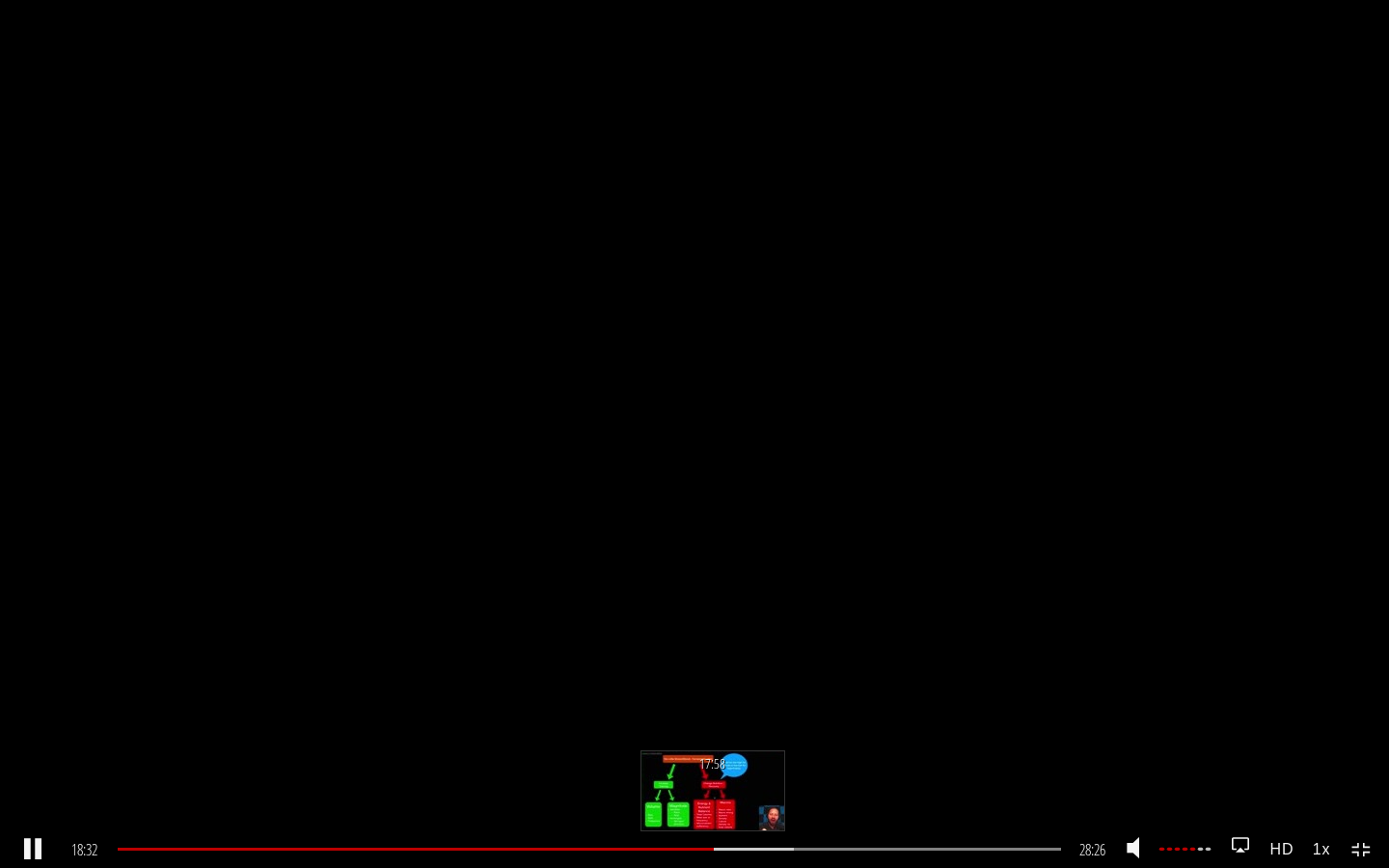click on "17:58" at bounding box center (589, 849) 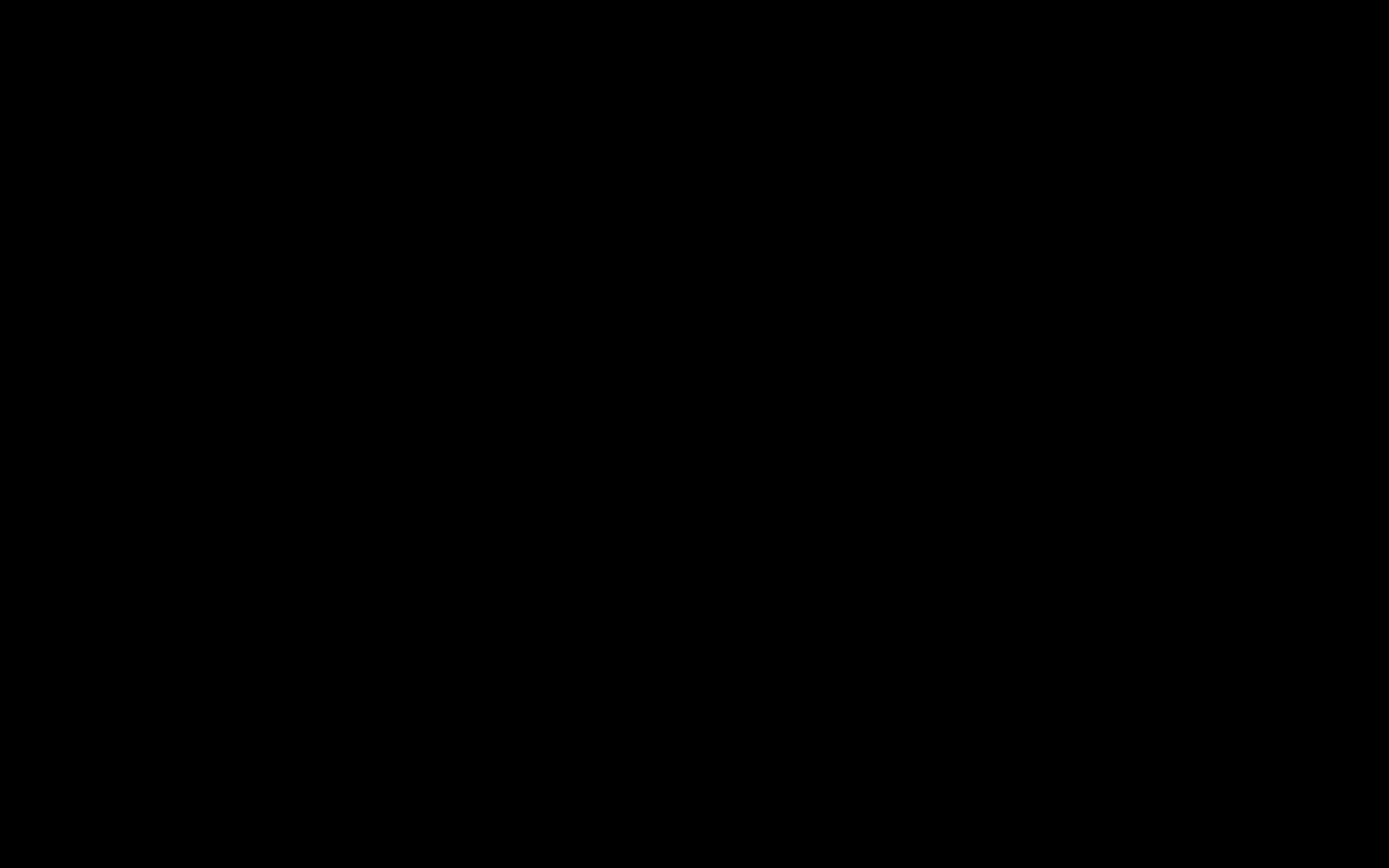 click on "1x
.a{fill:#000;opacity:0.65;}.b{fill:#fff;opacity:1.0;}
.fp-color-play{opacity:0.65;}.controlbutton{fill:#fff;}
.fp-color-play{opacity:0.65;}.controlbutton{fill:#fff;}
.controlbuttonbg{opacity:0.65;}.controlbutton{fill:#fff;}
.fp-color-play{opacity:0.65;}.rect{fill:#fff;}
.fp-color-play{opacity:0.65;}.rect{fill:#fff;}
.fp-color-play{opacity:0.65;}.rect{fill:#fff;}
.fp-color-play{opacity:0.65;}.rect{fill:#fff;}
18:17                              18:14                                           28:26              10:09" at bounding box center (694, 434) 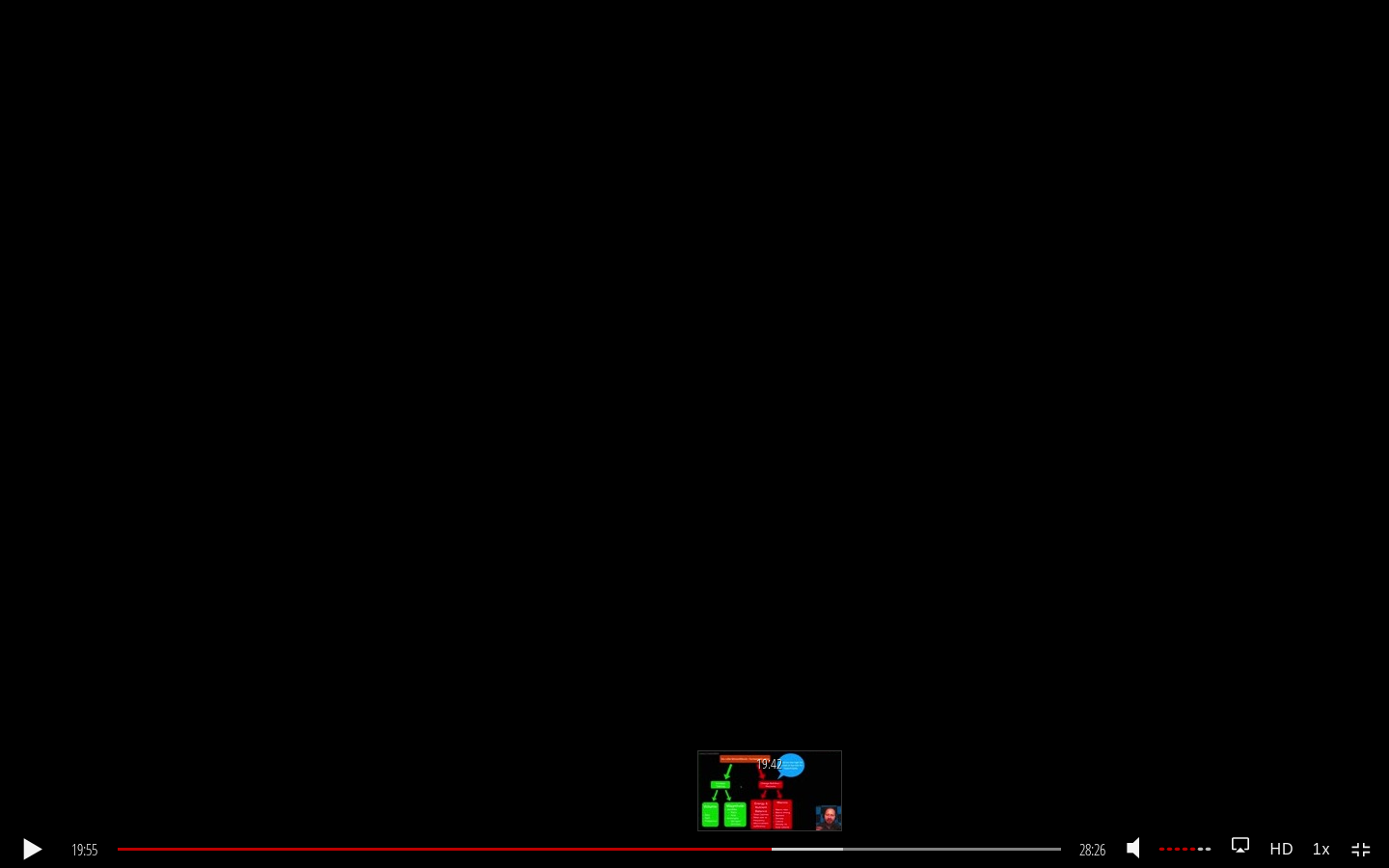 click on "19:42" at bounding box center [589, 849] 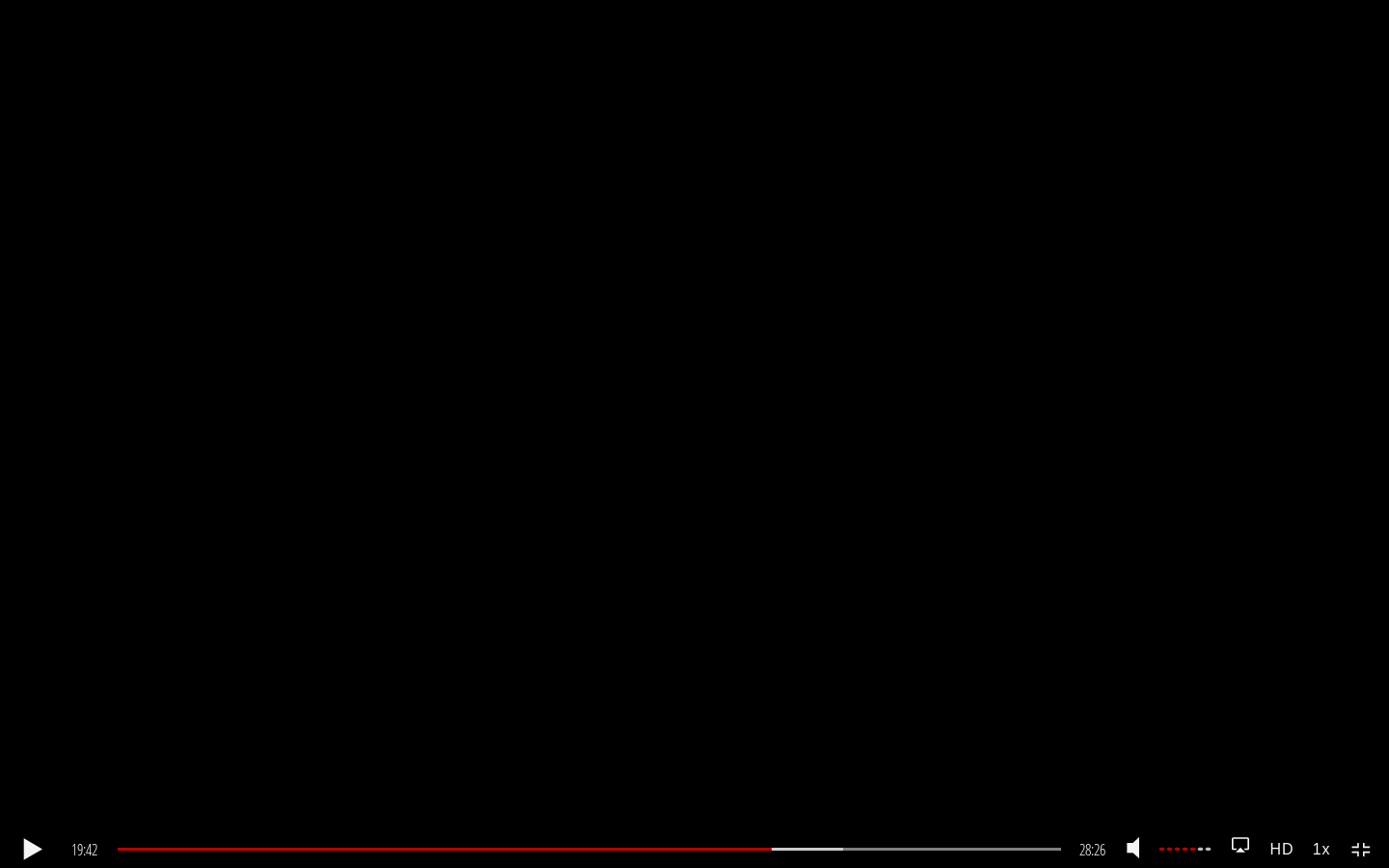 click on "1x
.a{fill:#000;opacity:0.65;}.b{fill:#fff;opacity:1.0;}
.fp-color-play{opacity:0.65;}.controlbutton{fill:#fff;}
.fp-color-play{opacity:0.65;}.controlbutton{fill:#fff;}
.controlbuttonbg{opacity:0.65;}.controlbutton{fill:#fff;}
.fp-color-play{opacity:0.65;}.rect{fill:#fff;}
.fp-color-play{opacity:0.65;}.rect{fill:#fff;}
.fp-color-play{opacity:0.65;}.rect{fill:#fff;}
.fp-color-play{opacity:0.65;}.rect{fill:#fff;}
19:42                              19:19                                           28:26              08:45" at bounding box center (694, 434) 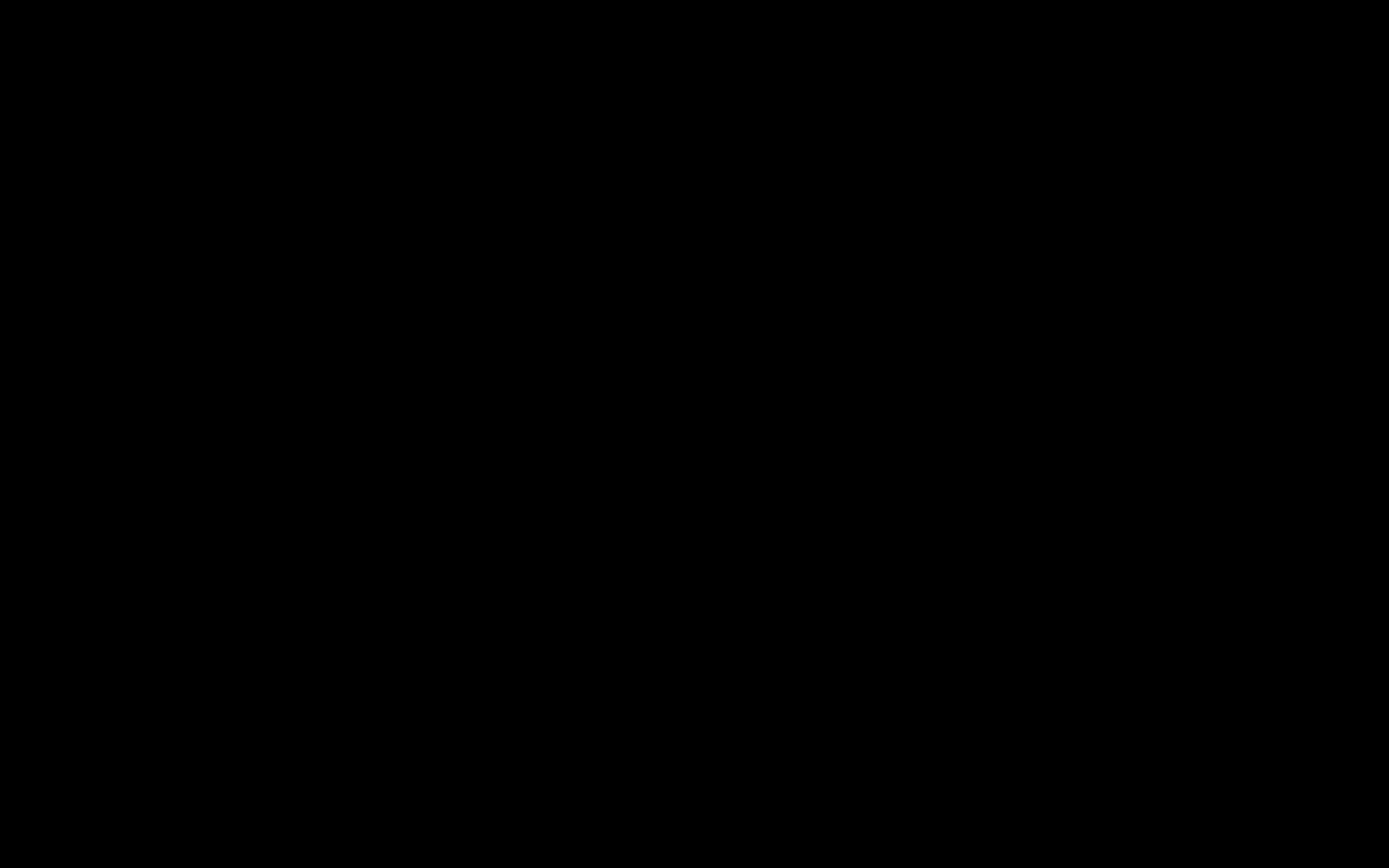 click on "1x
.a{fill:#000;opacity:0.65;}.b{fill:#fff;opacity:1.0;}
.fp-color-play{opacity:0.65;}.controlbutton{fill:#fff;}
.fp-color-play{opacity:0.65;}.controlbutton{fill:#fff;}
.controlbuttonbg{opacity:0.65;}.controlbutton{fill:#fff;}
.fp-color-play{opacity:0.65;}.rect{fill:#fff;}
.fp-color-play{opacity:0.65;}.rect{fill:#fff;}
.fp-color-play{opacity:0.65;}.rect{fill:#fff;}
.fp-color-play{opacity:0.65;}.rect{fill:#fff;}
20:01                              19:17                                           28:26              08:26" at bounding box center [694, 434] 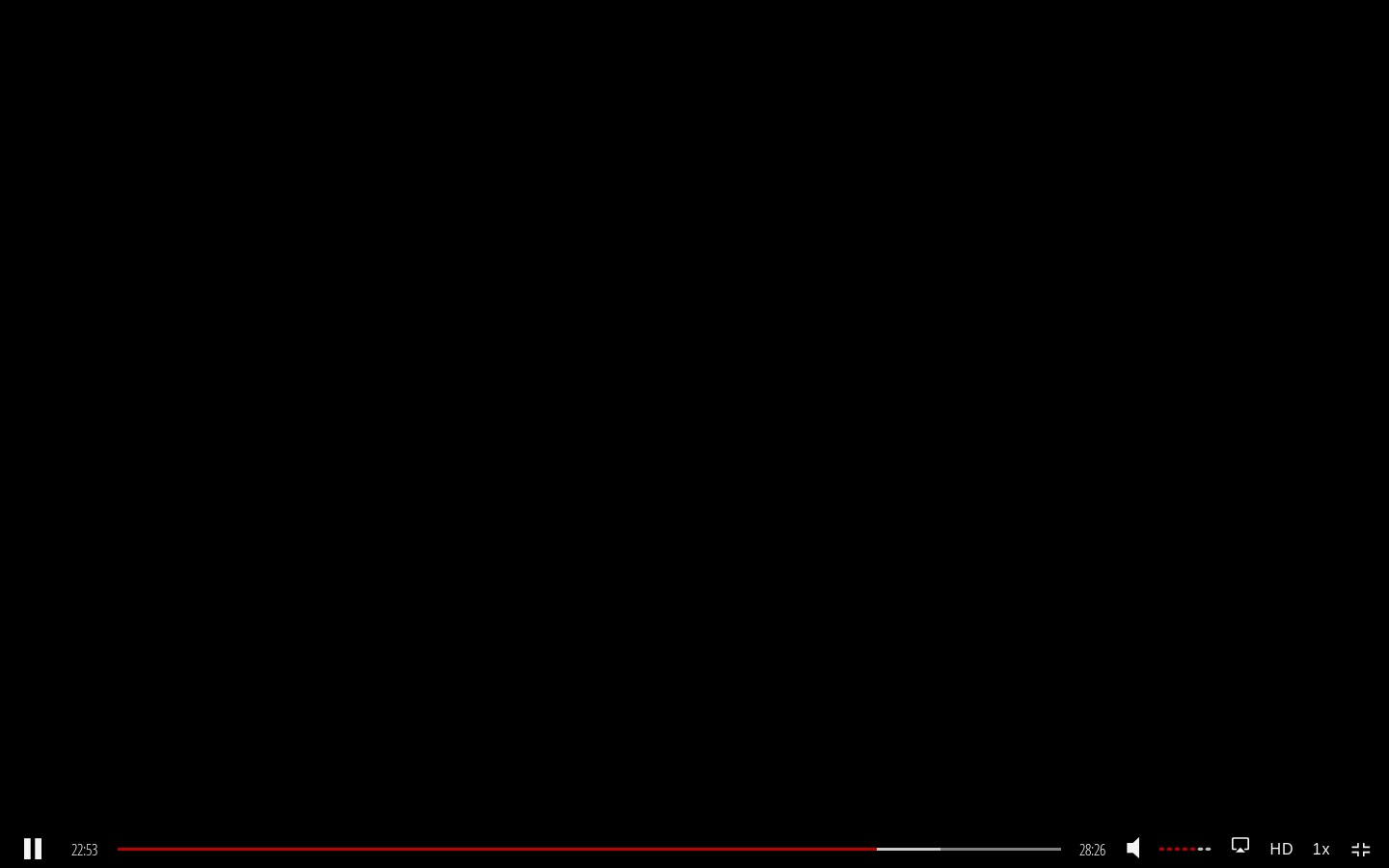 click on "1x
.a{fill:#000;opacity:0.65;}.b{fill:#fff;opacity:1.0;}
.fp-color-play{opacity:0.65;}.controlbutton{fill:#fff;}
.fp-color-play{opacity:0.65;}.controlbutton{fill:#fff;}
.controlbuttonbg{opacity:0.65;}.controlbutton{fill:#fff;}
.fp-color-play{opacity:0.65;}.rect{fill:#fff;}
.fp-color-play{opacity:0.65;}.rect{fill:#fff;}
.fp-color-play{opacity:0.65;}.rect{fill:#fff;}
.fp-color-play{opacity:0.65;}.rect{fill:#fff;}
22:53                              23:22                                           28:26              05:34" at bounding box center (694, 434) 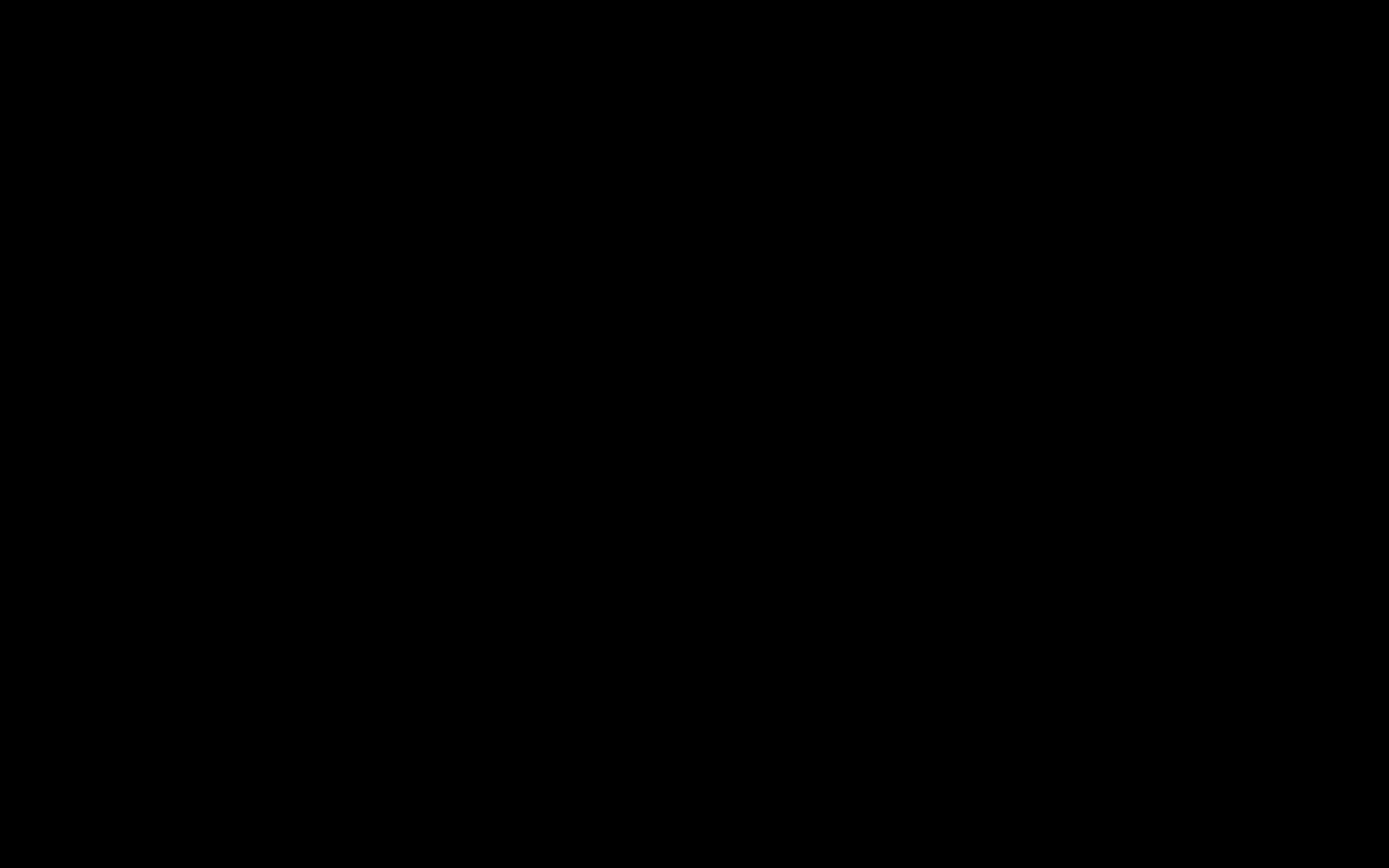 click on "1x
.a{fill:#000;opacity:0.65;}.b{fill:#fff;opacity:1.0;}
.fp-color-play{opacity:0.65;}.controlbutton{fill:#fff;}
.fp-color-play{opacity:0.65;}.controlbutton{fill:#fff;}
.controlbuttonbg{opacity:0.65;}.controlbutton{fill:#fff;}
.fp-color-play{opacity:0.65;}.rect{fill:#fff;}
.fp-color-play{opacity:0.65;}.rect{fill:#fff;}
.fp-color-play{opacity:0.65;}.rect{fill:#fff;}
.fp-color-play{opacity:0.65;}.rect{fill:#fff;}
22:53                              23:22                                           28:26              05:33" at bounding box center [694, 434] 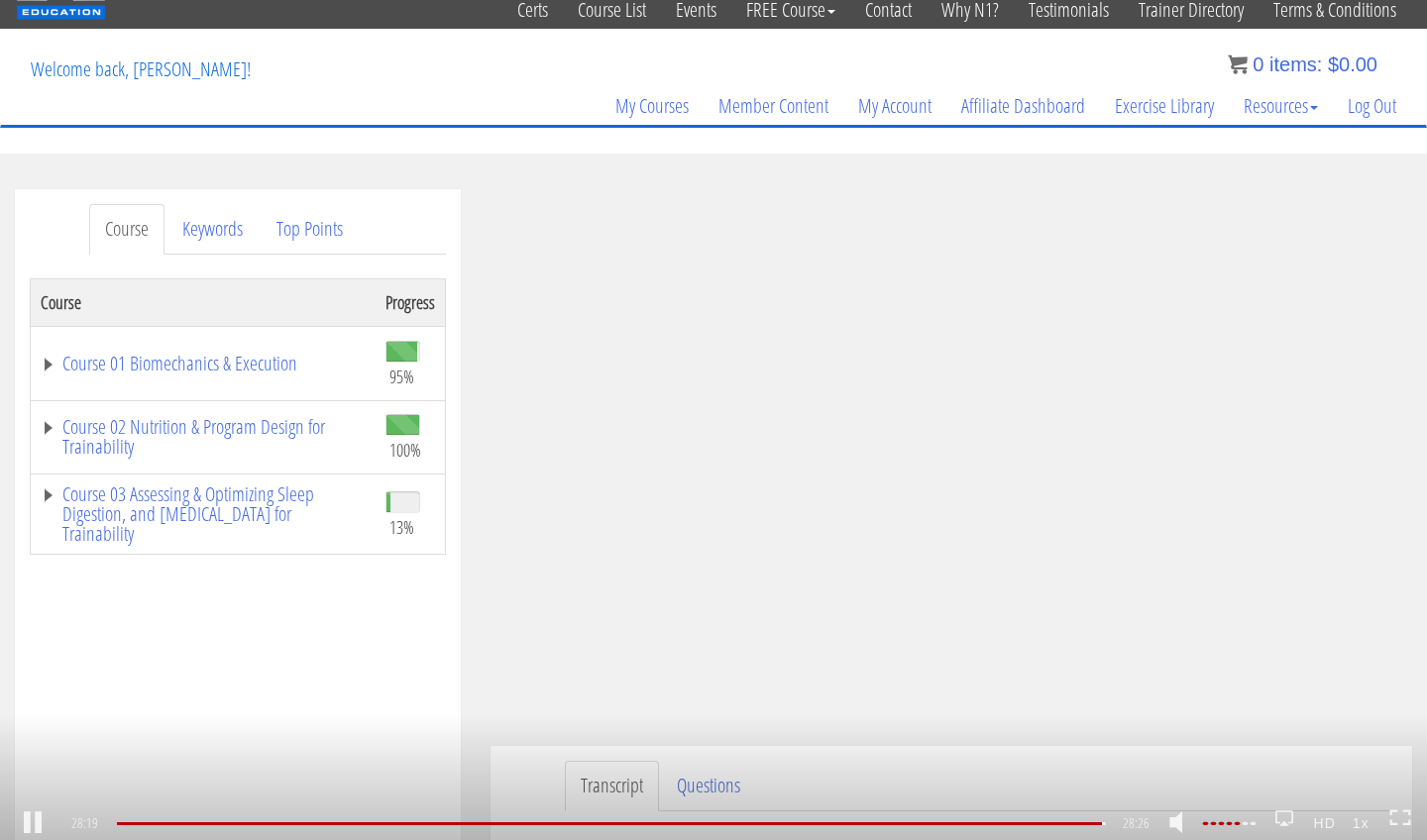 scroll, scrollTop: 5994, scrollLeft: 0, axis: vertical 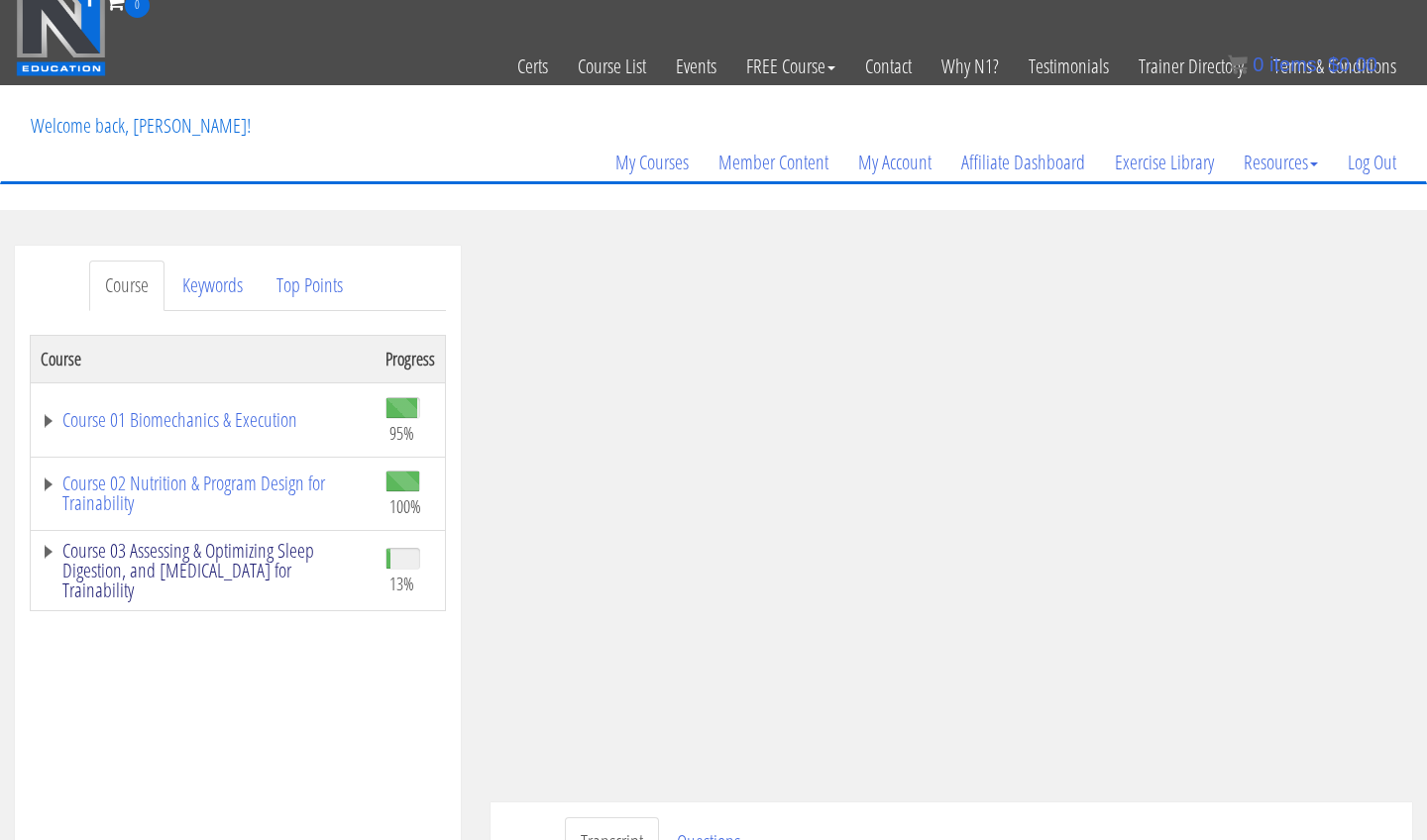 click on "Course 03 Assessing & Optimizing Sleep Digestion, and [MEDICAL_DATA] for Trainability" at bounding box center [203, 571] 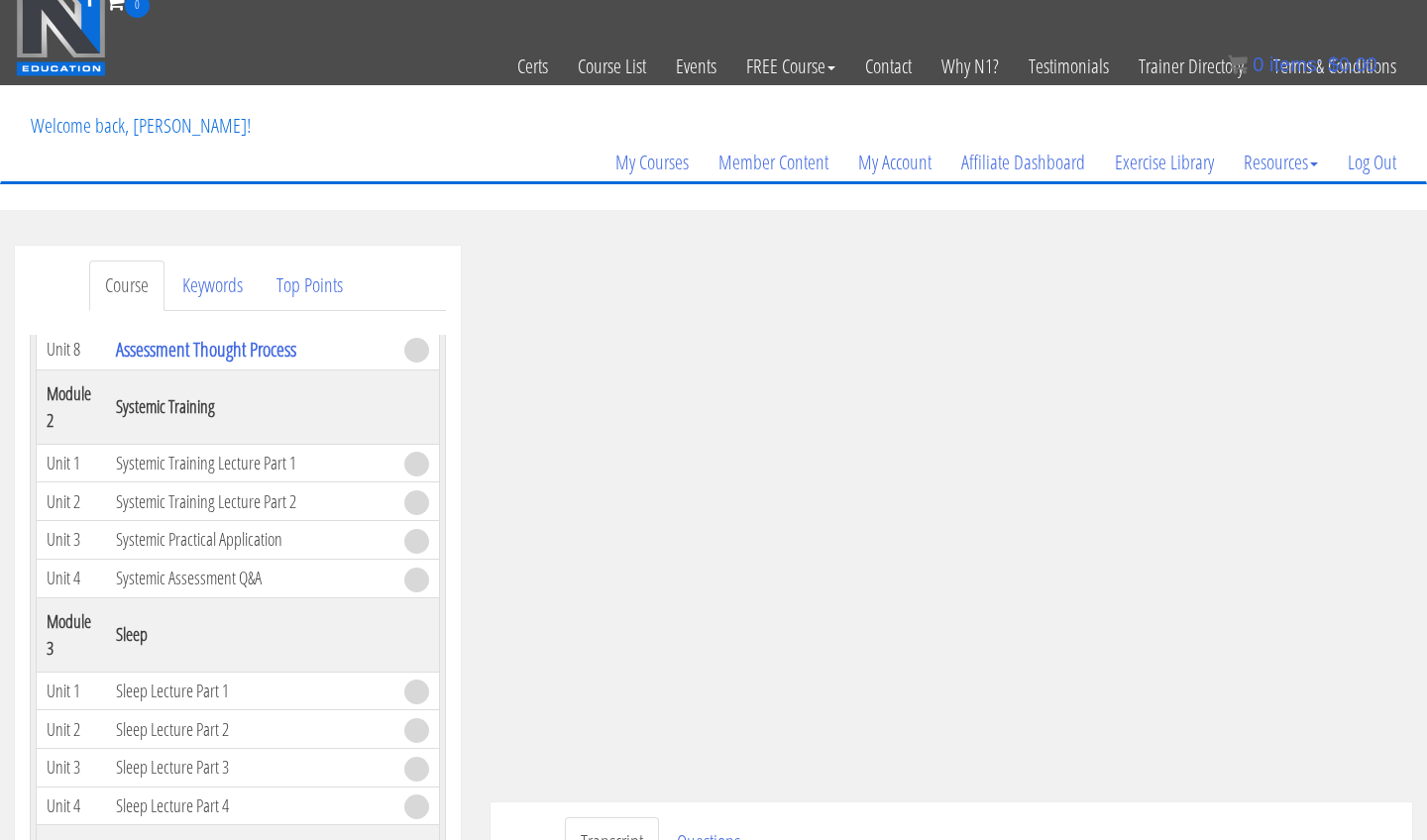 scroll, scrollTop: 885, scrollLeft: 0, axis: vertical 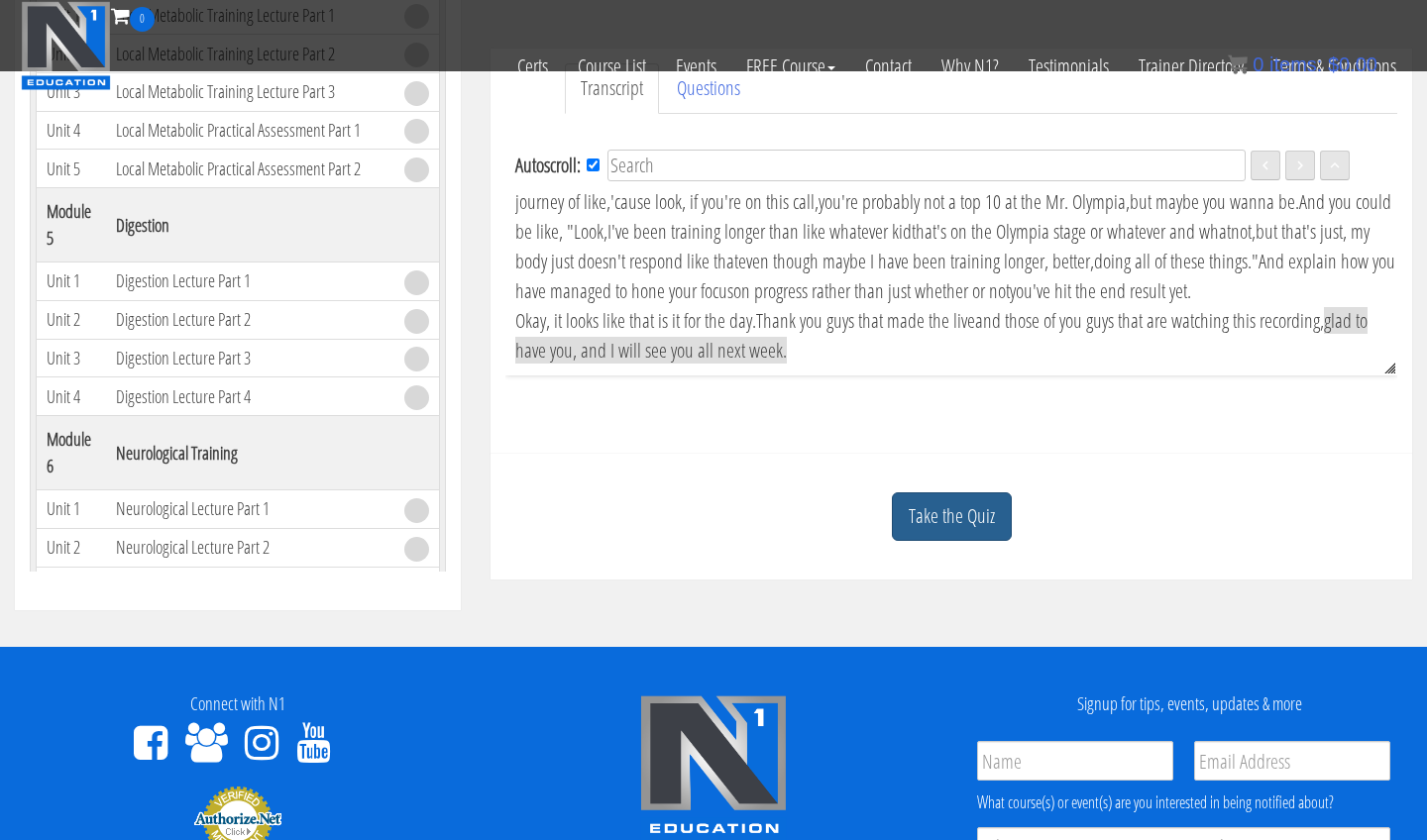 click on "Take the Quiz" at bounding box center (951, 516) 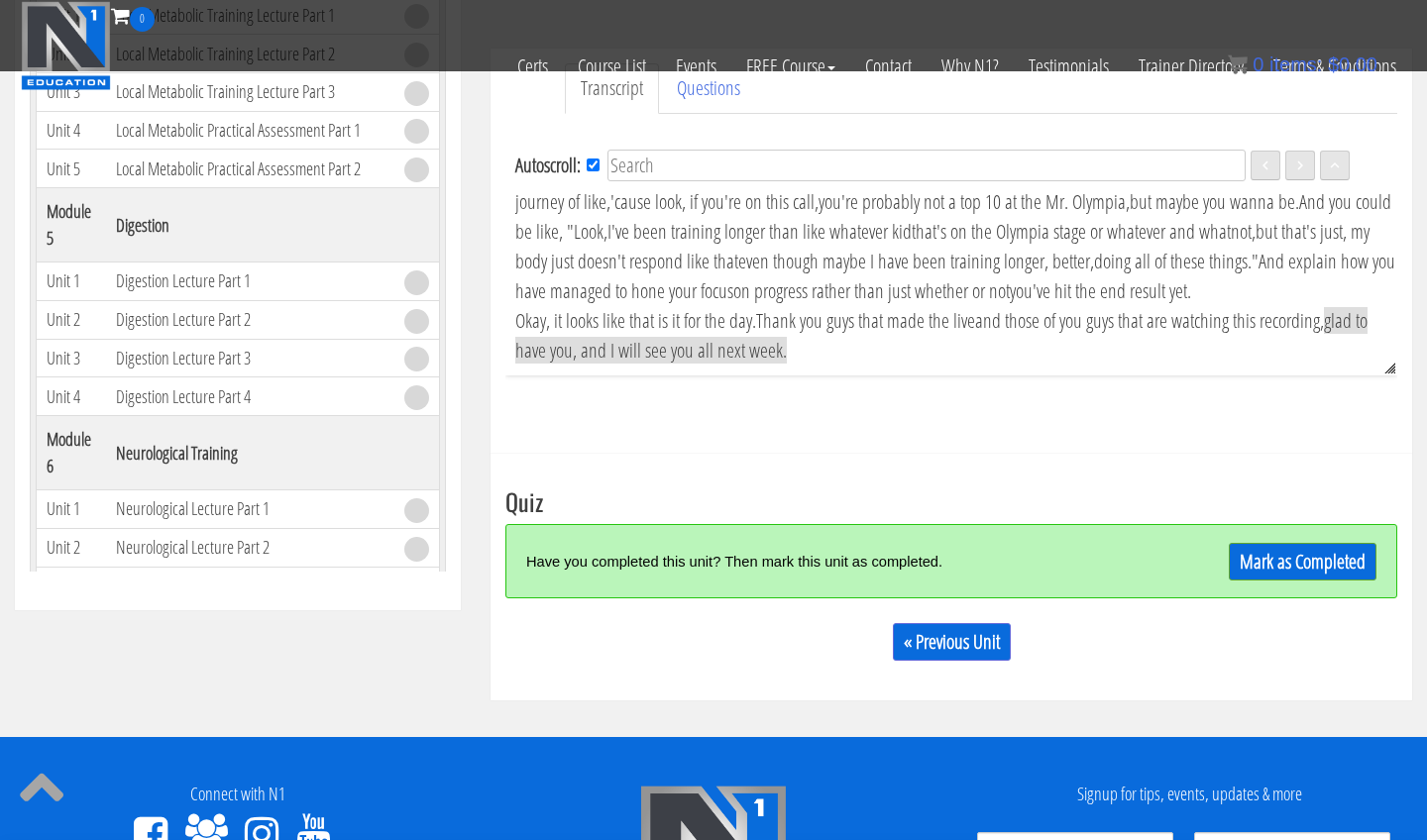 click on "Mark as Completed" at bounding box center (1302, 562) 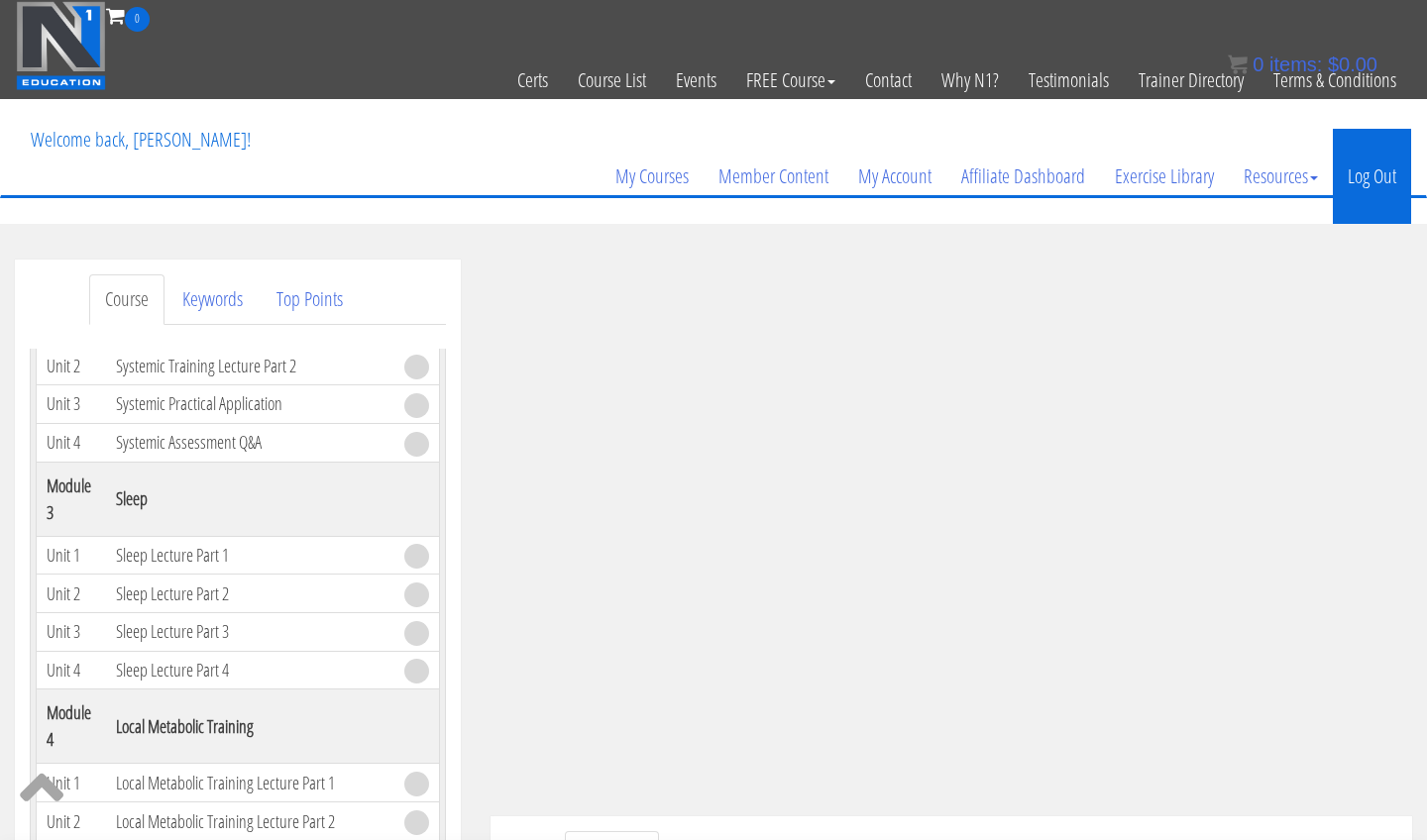 scroll, scrollTop: 0, scrollLeft: 0, axis: both 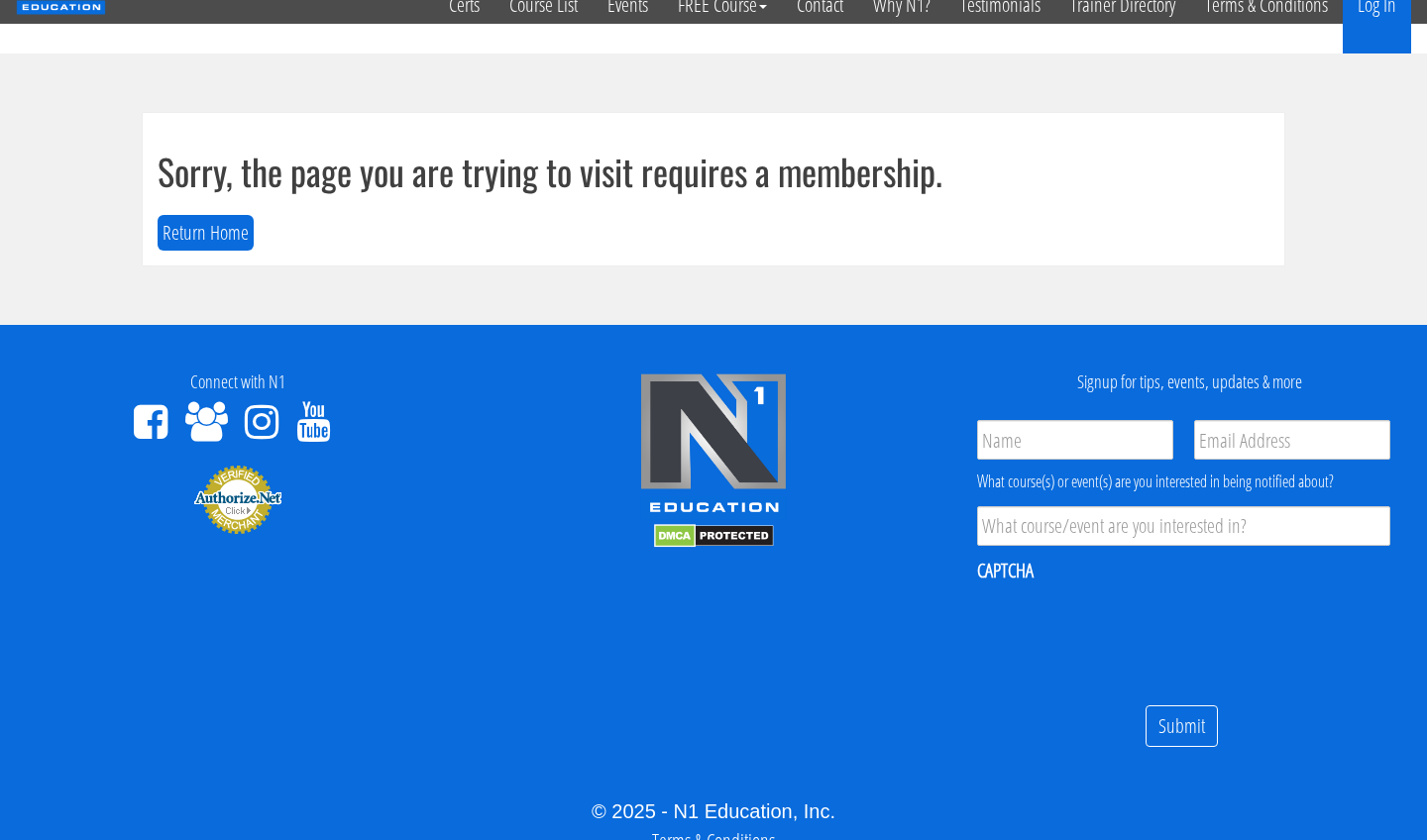 click on "Log In" at bounding box center (1376, 5) 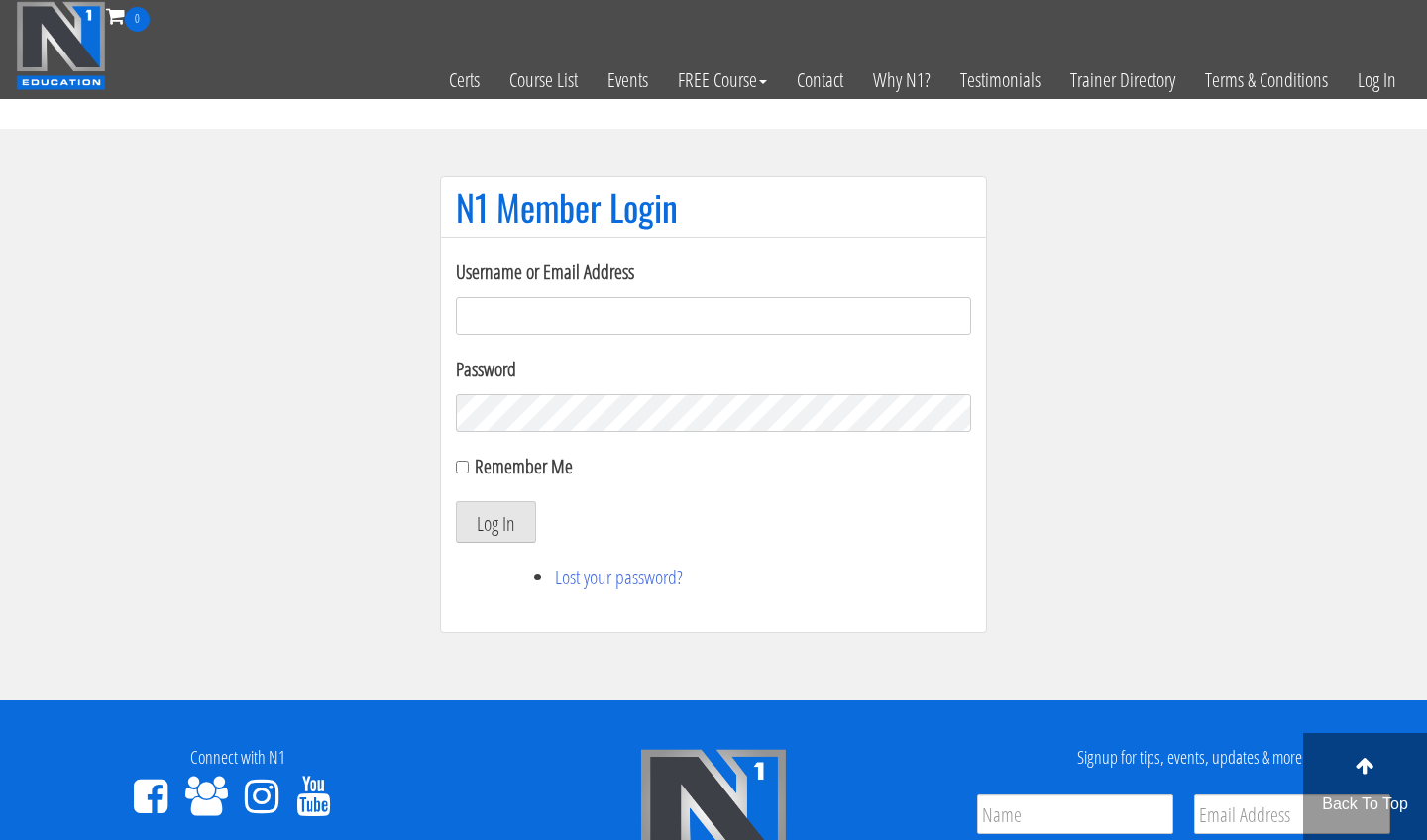 scroll, scrollTop: 0, scrollLeft: 0, axis: both 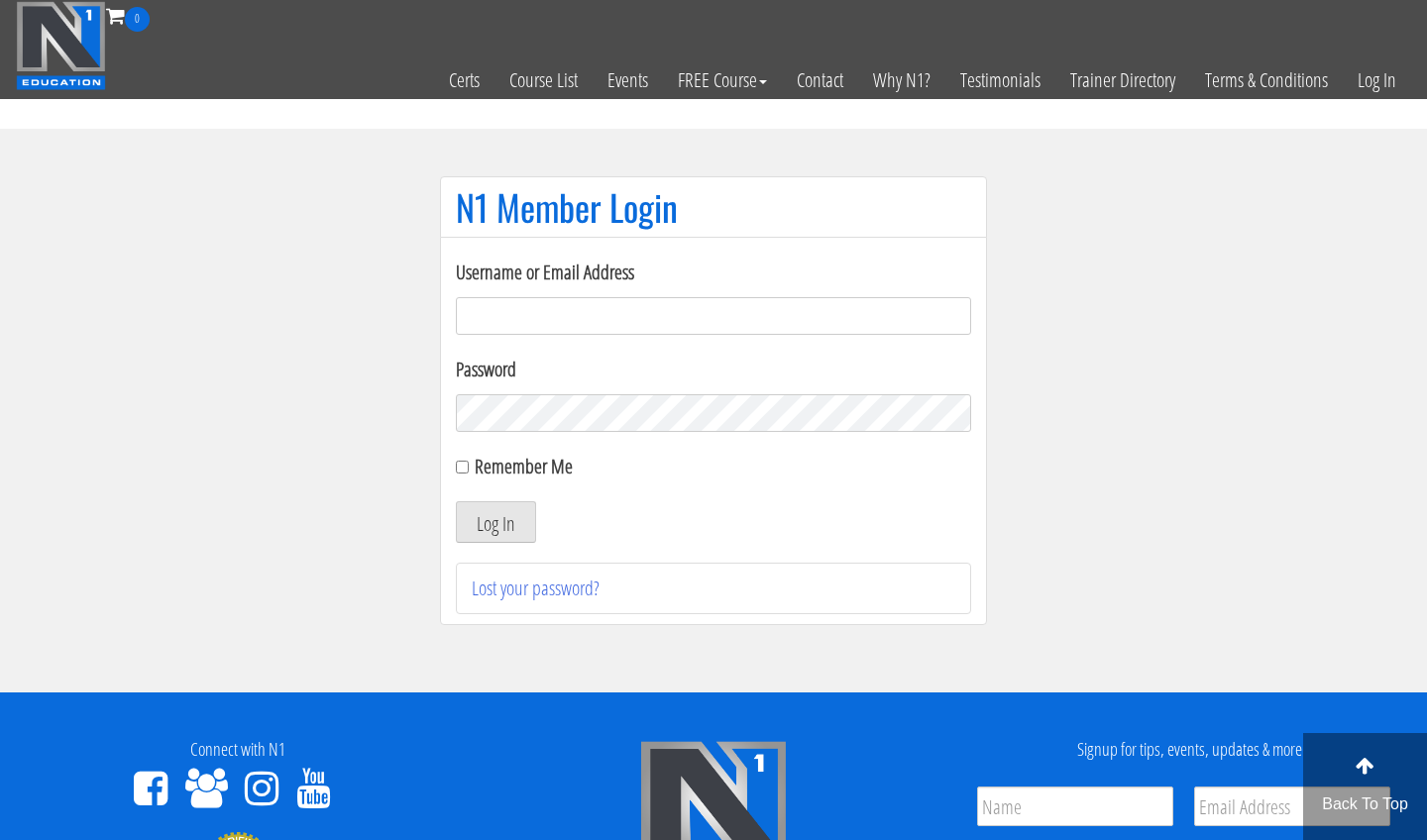 type on "[EMAIL_ADDRESS][DOMAIN_NAME]" 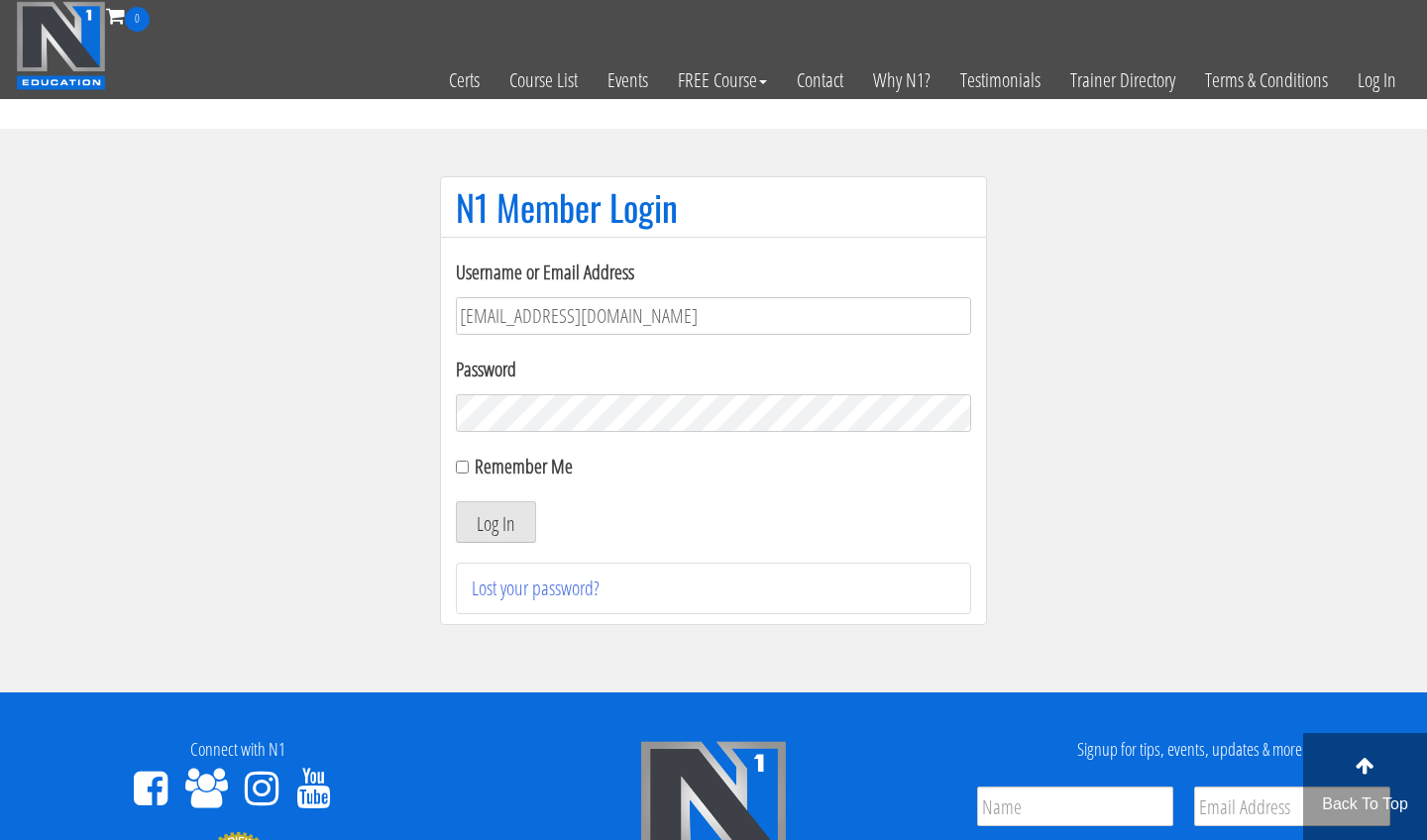 click on "Log In" at bounding box center [495, 522] 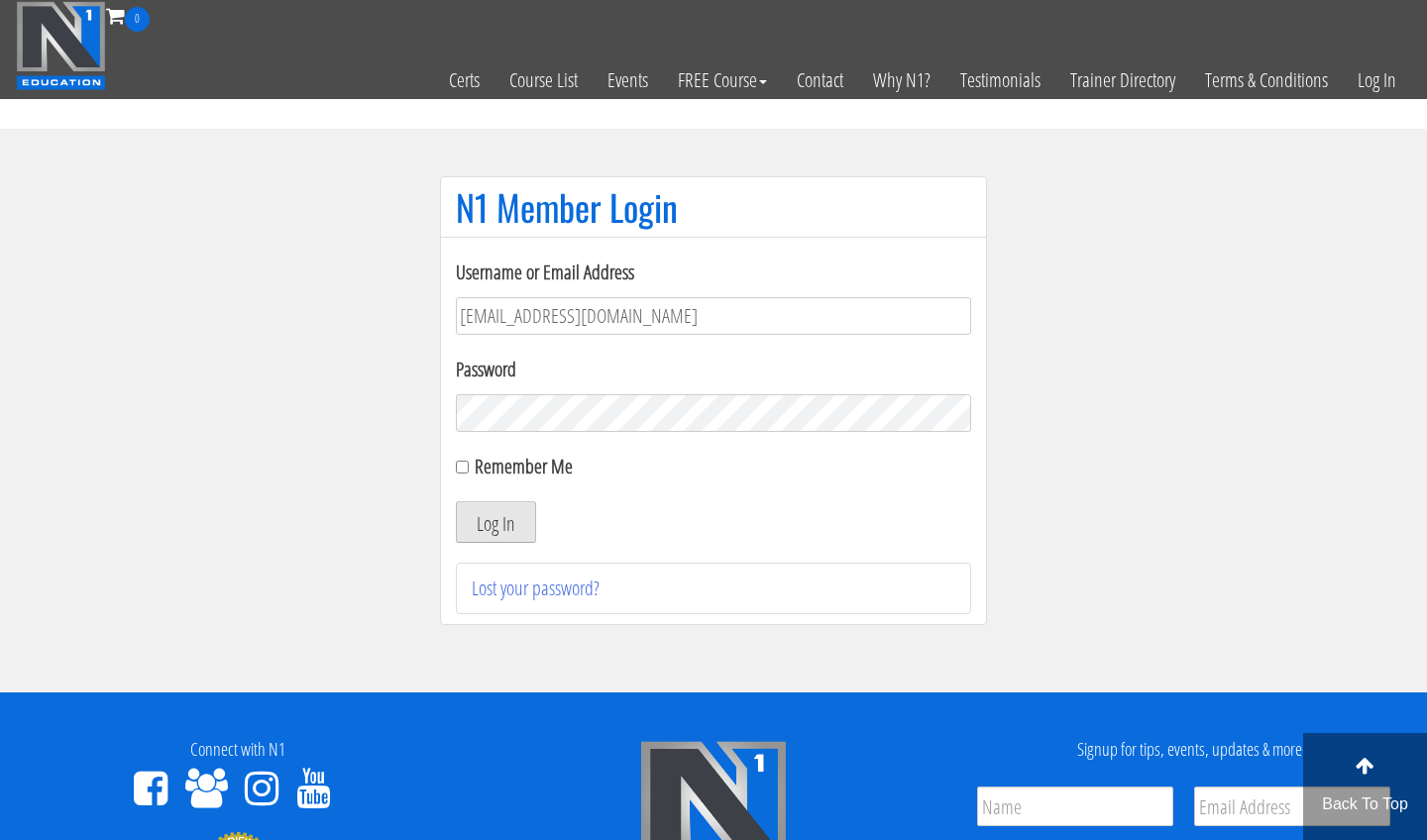 click on "Log In" at bounding box center [495, 522] 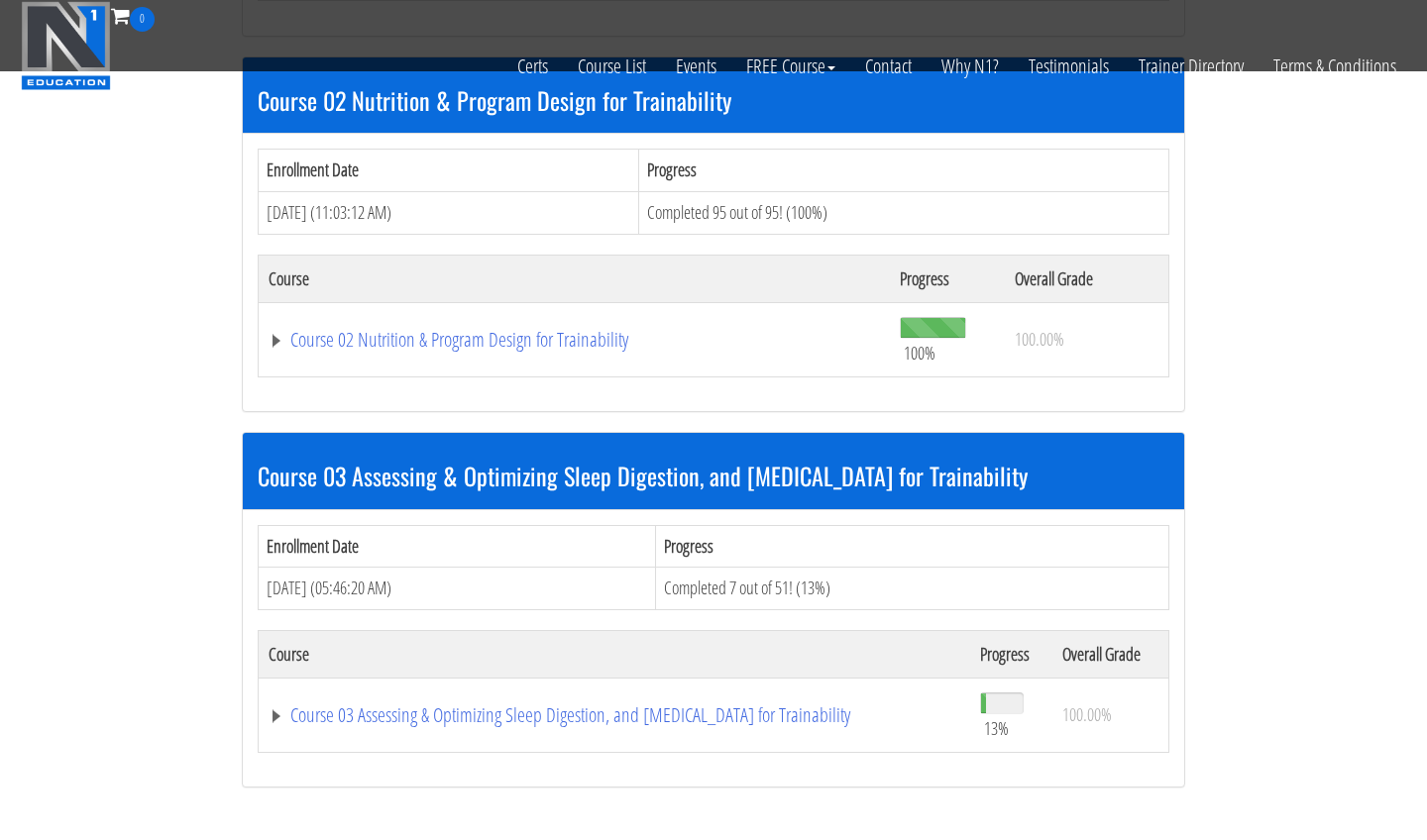 scroll, scrollTop: 754, scrollLeft: 0, axis: vertical 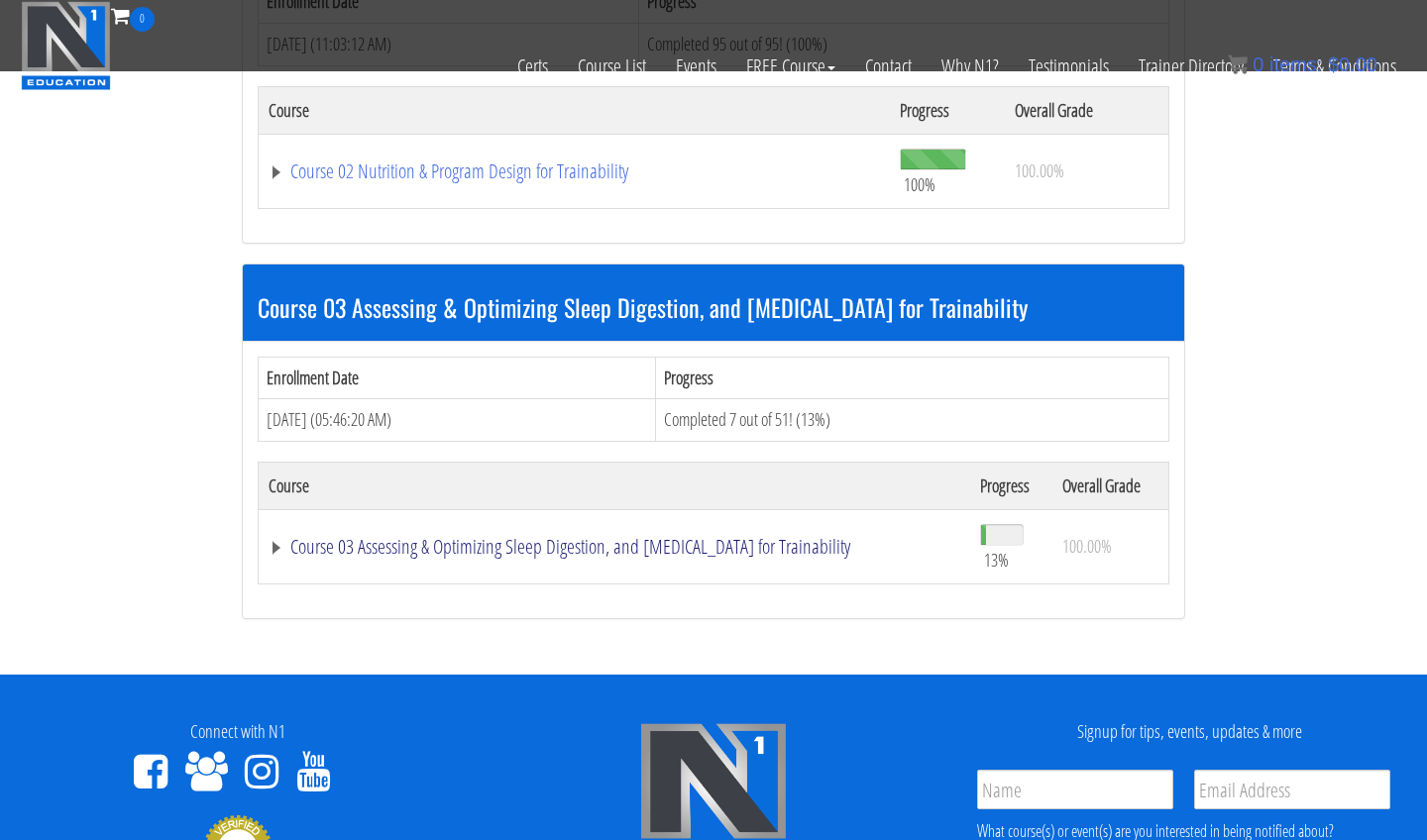 click on "Course 03 Assessing & Optimizing Sleep Digestion, and [MEDICAL_DATA] for Trainability" at bounding box center (542, -191) 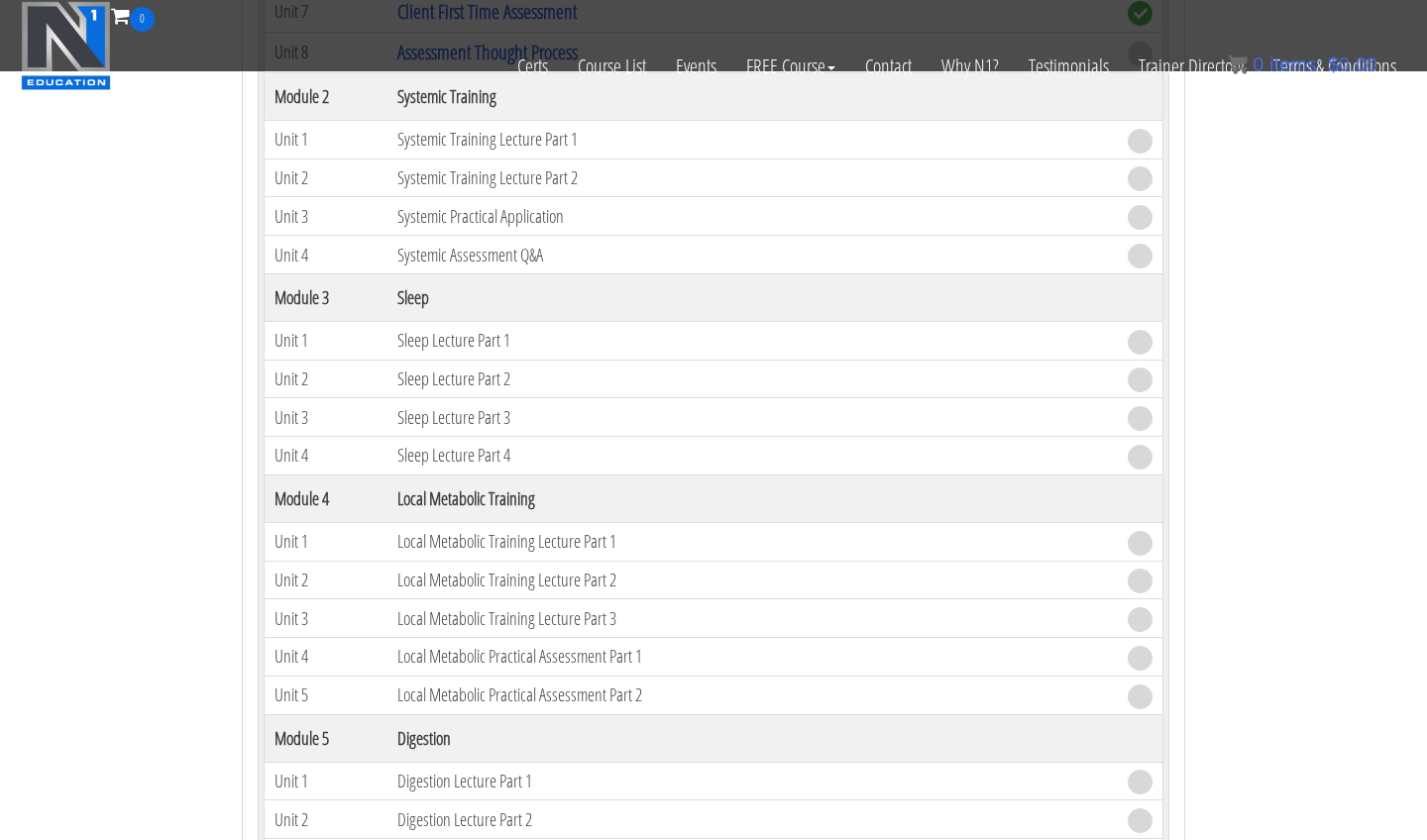 scroll, scrollTop: 1382, scrollLeft: 0, axis: vertical 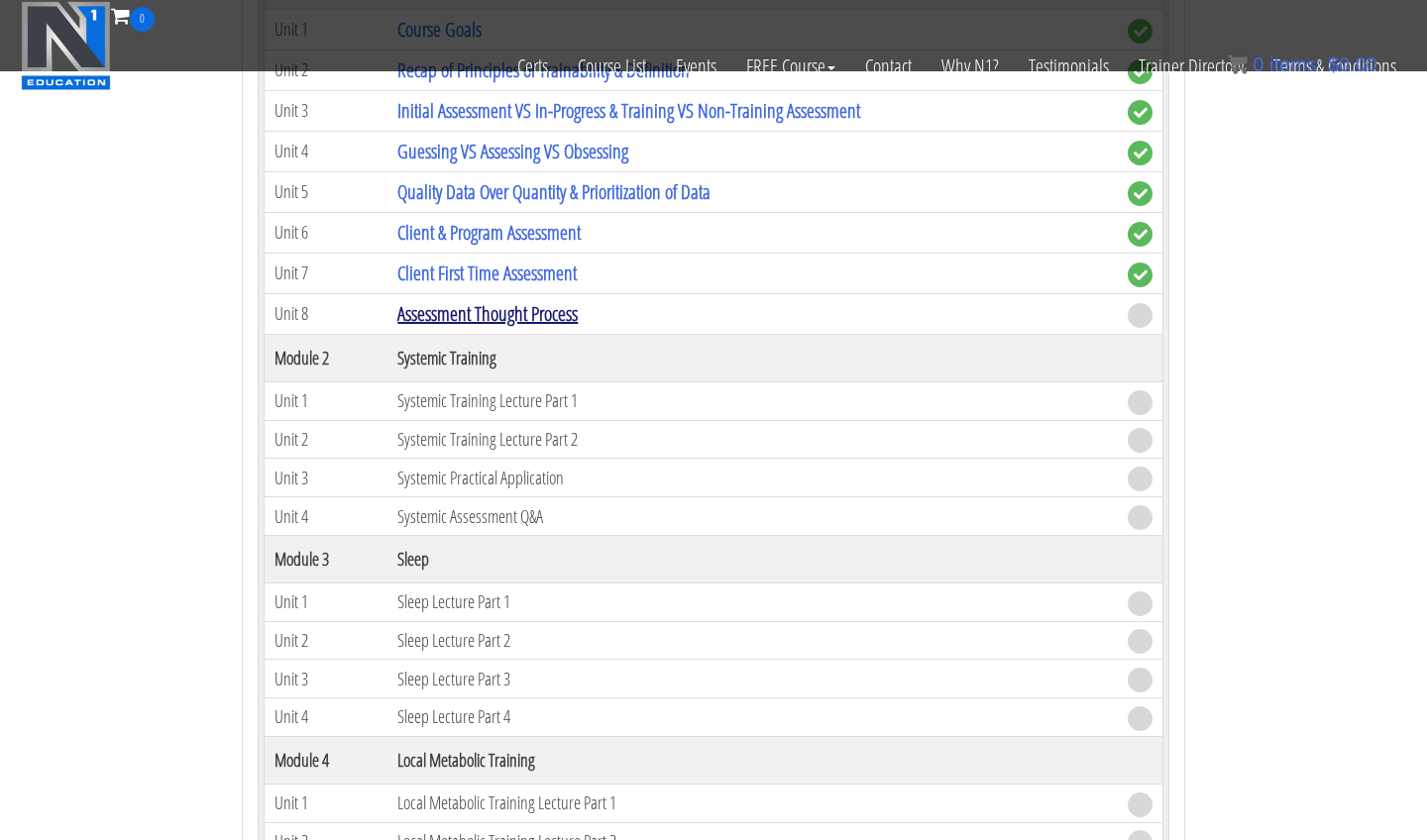 click on "Assessment Thought Process" at bounding box center (488, 313) 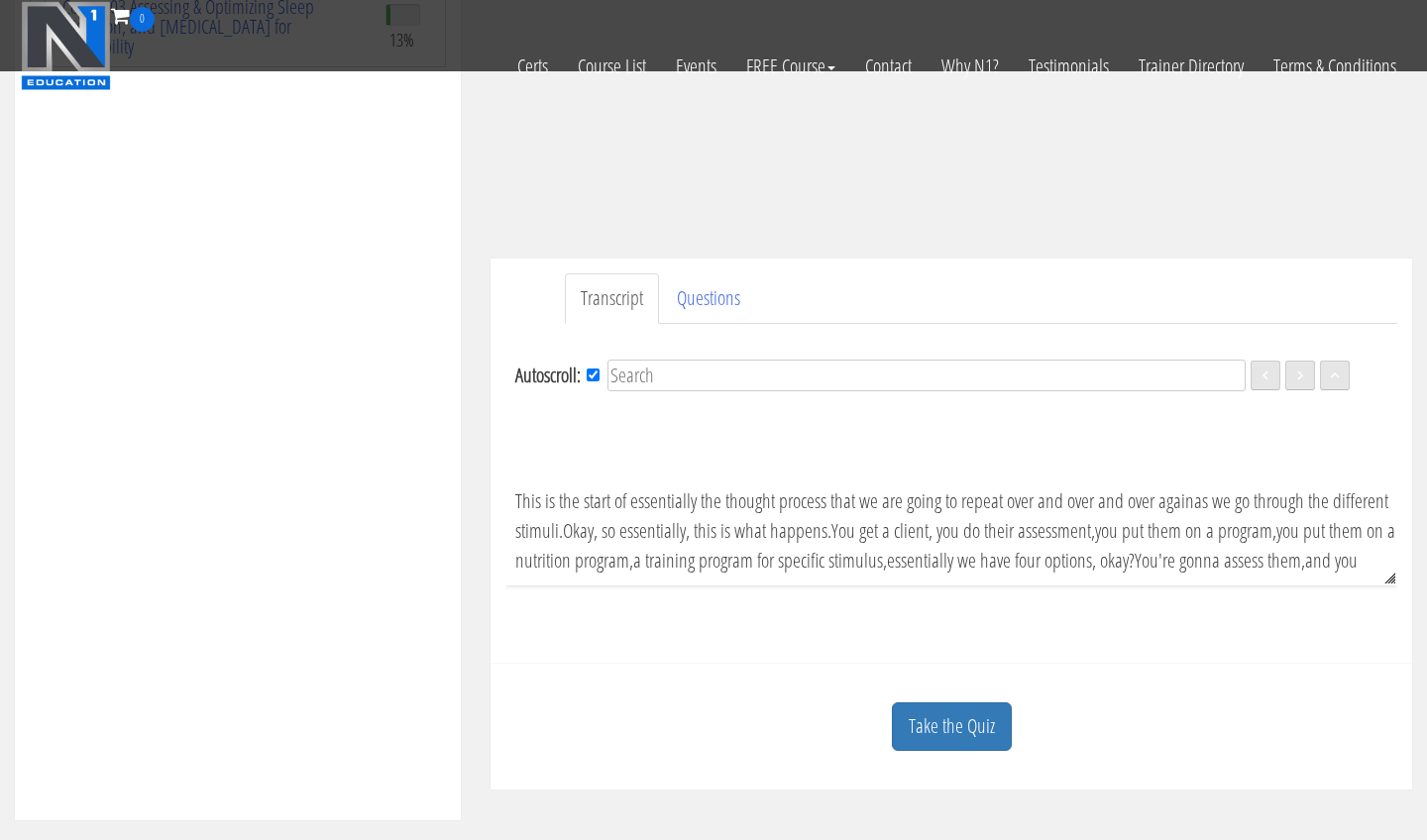 scroll, scrollTop: 746, scrollLeft: 0, axis: vertical 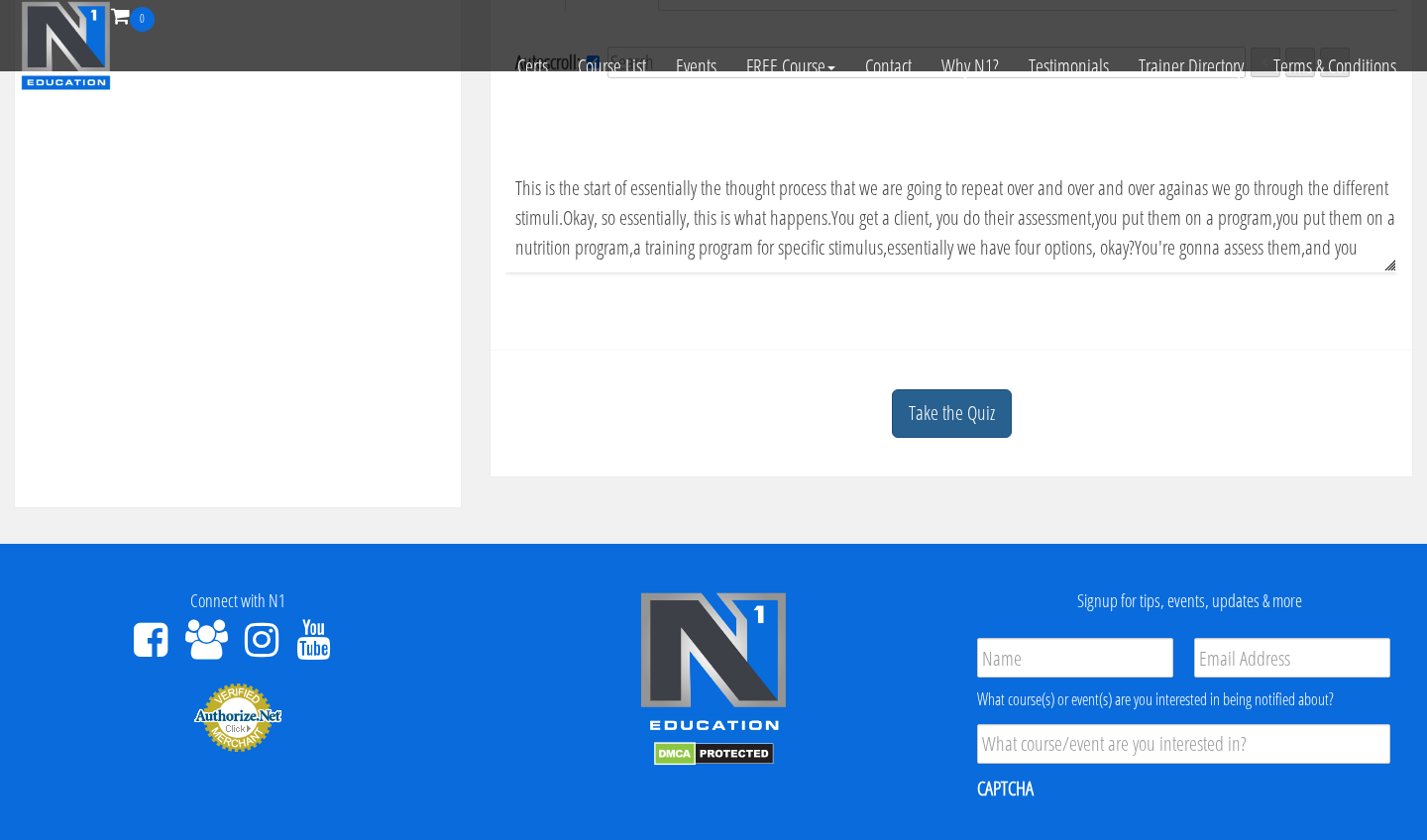 click on "Take the Quiz" at bounding box center [951, 413] 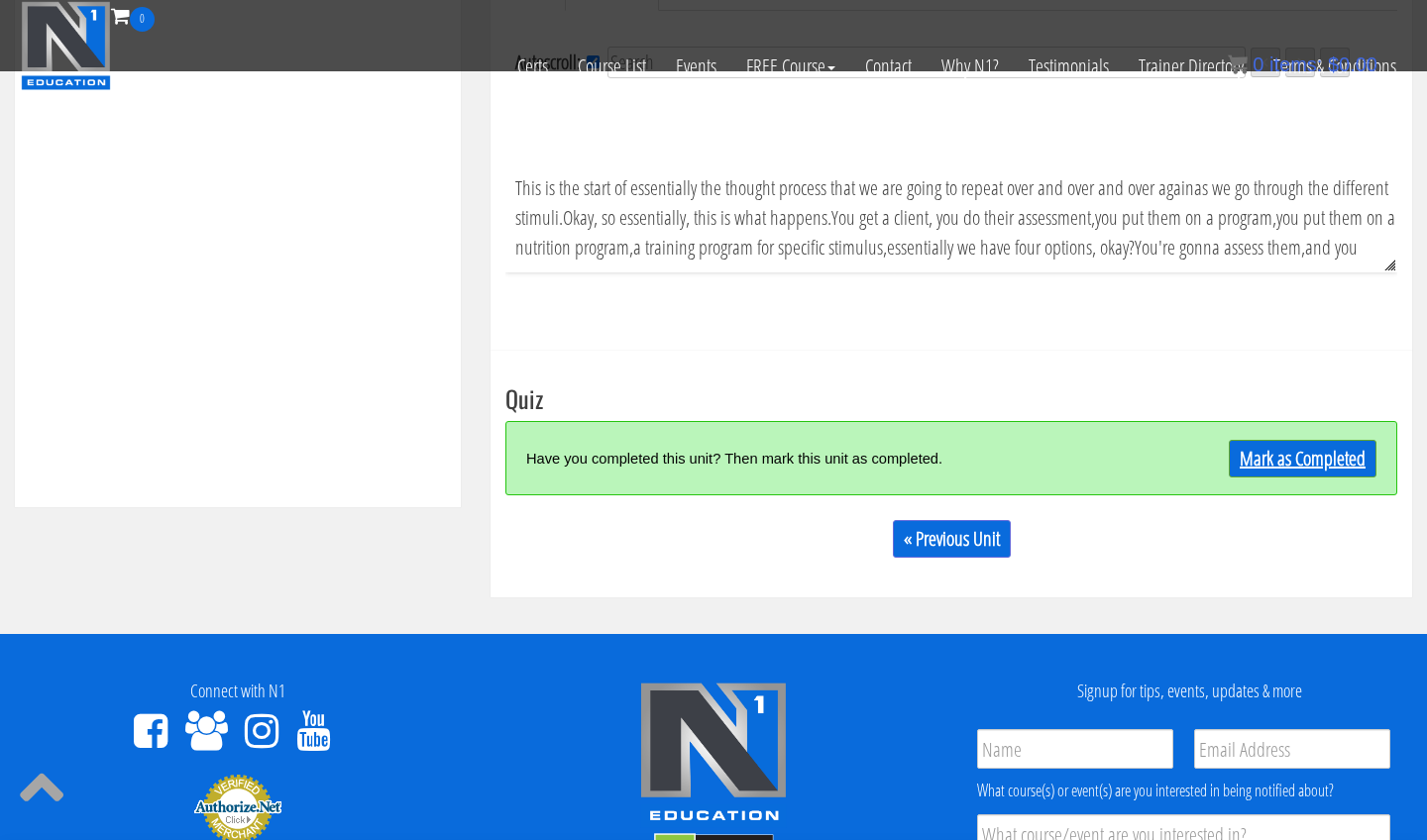click on "Mark as Completed" at bounding box center (1302, 459) 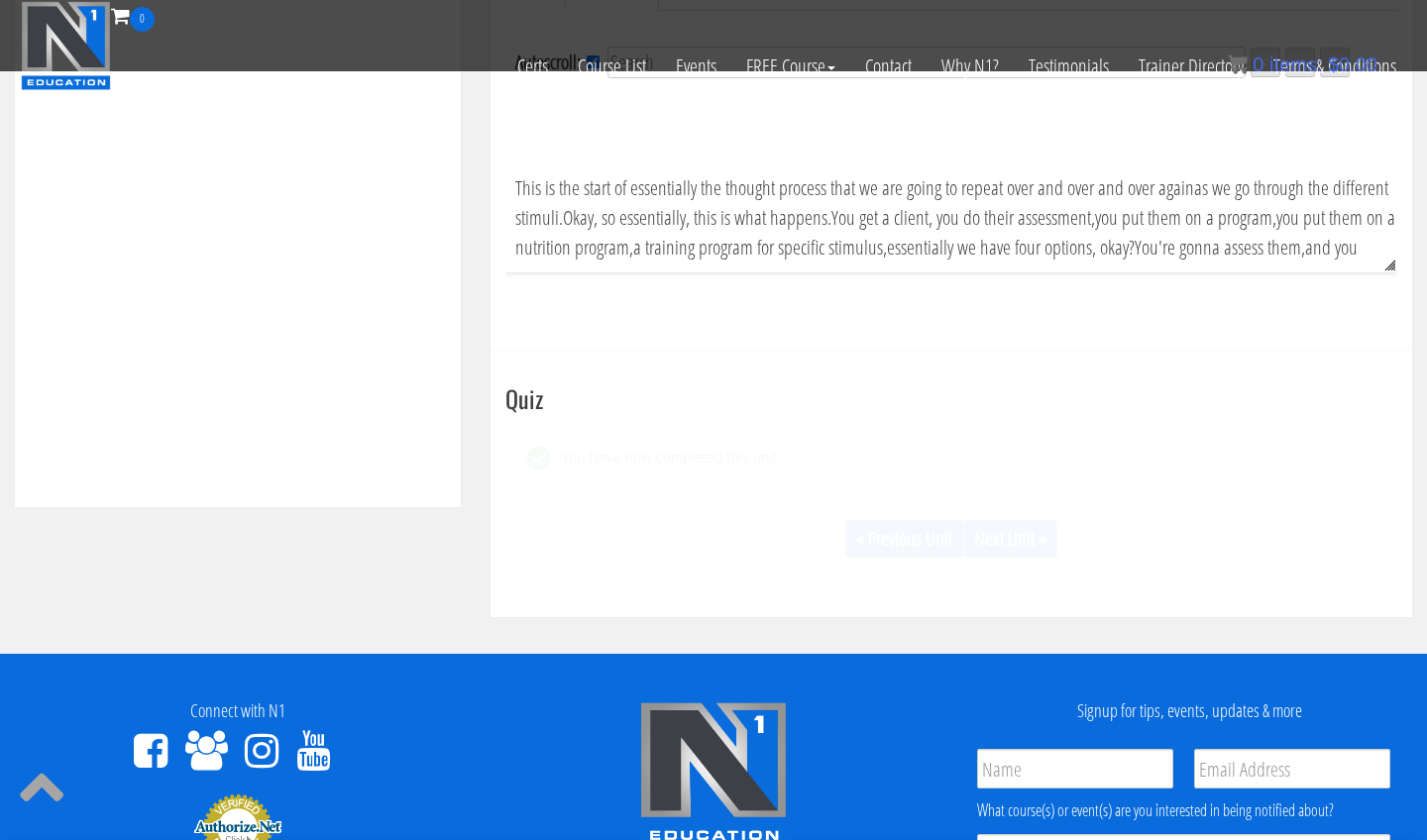 scroll, scrollTop: 705, scrollLeft: 0, axis: vertical 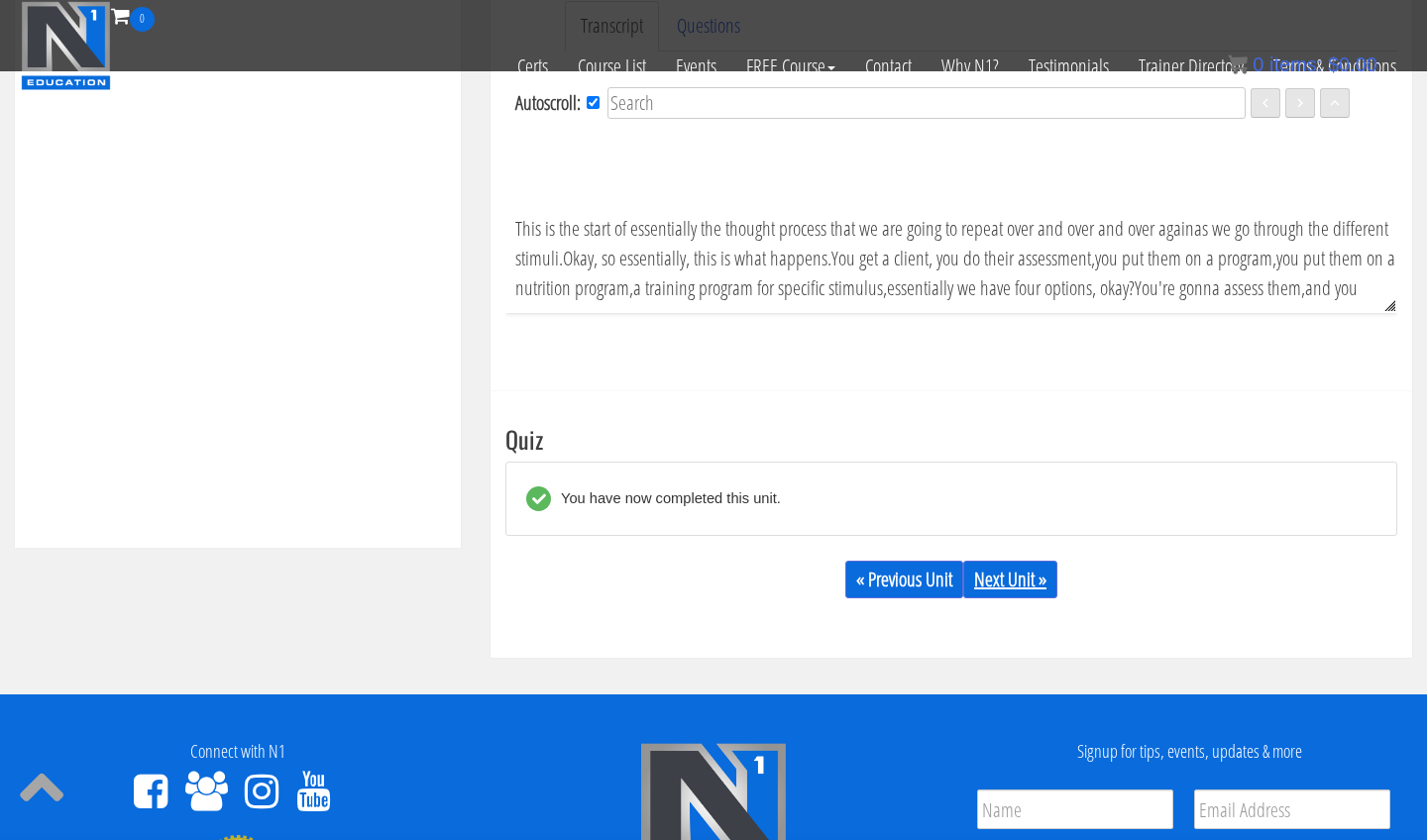 click on "Next Unit »" at bounding box center (1010, 579) 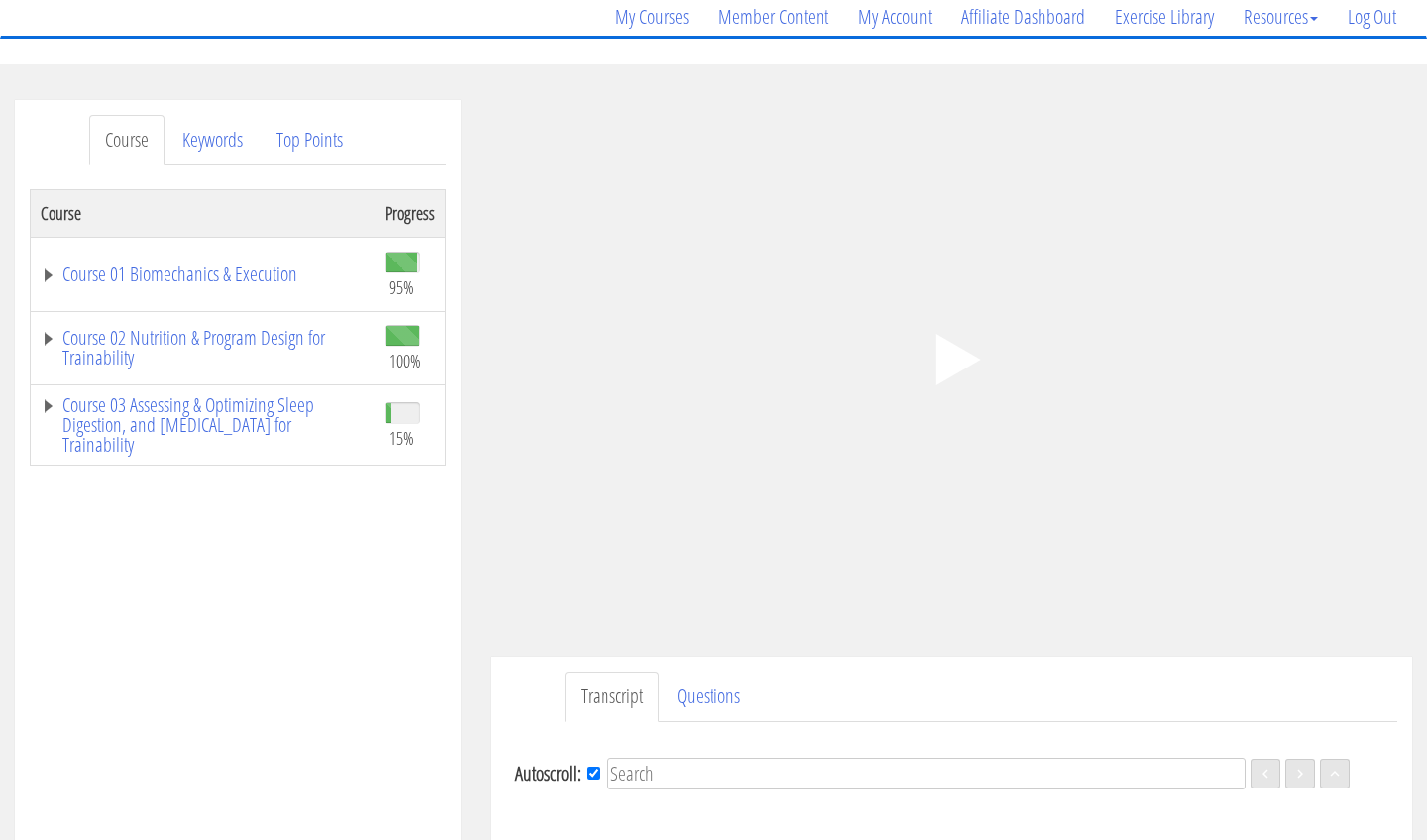 scroll, scrollTop: 192, scrollLeft: 0, axis: vertical 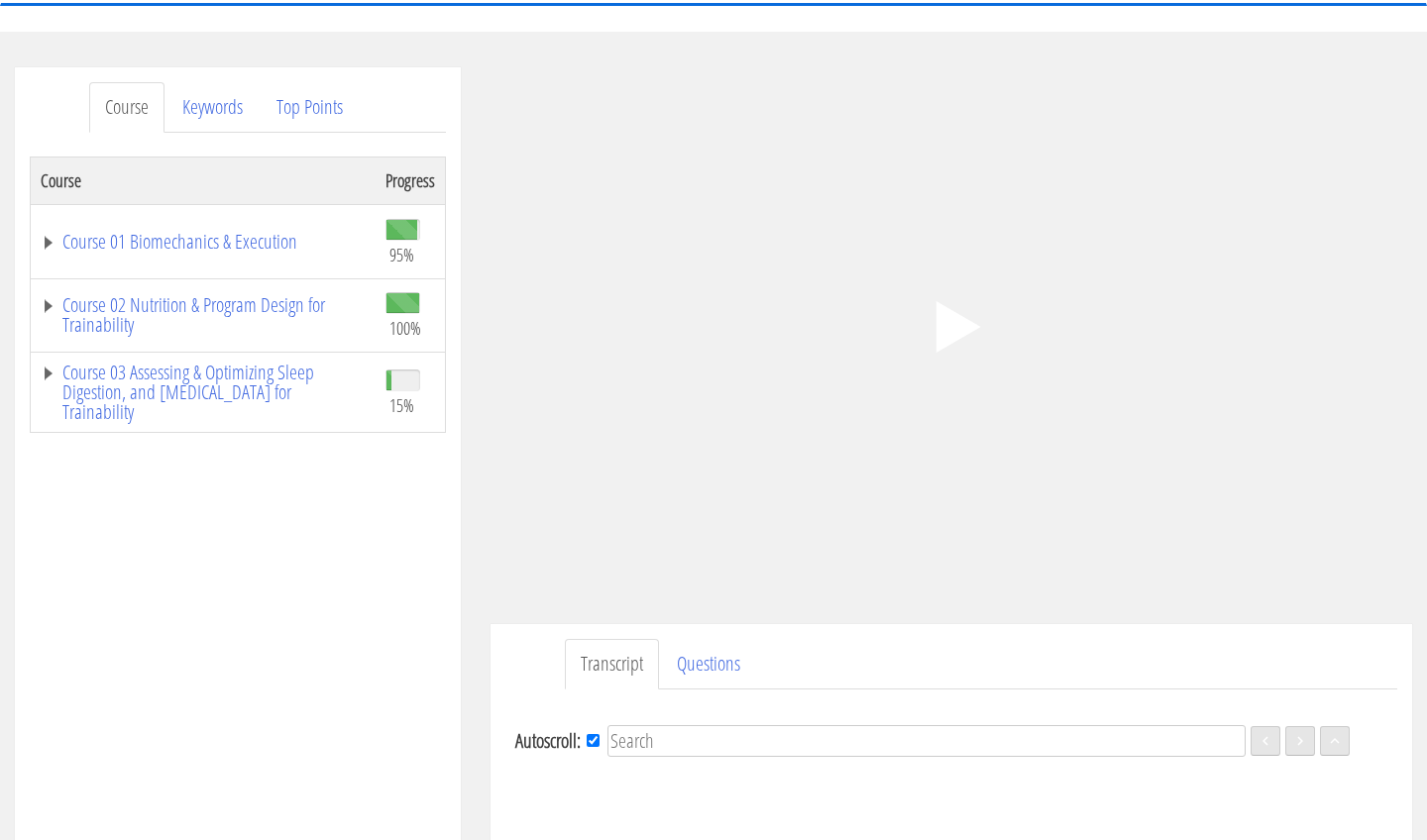 click on ".fp-color-play{opacity:0.65;}.controlbutton{fill:#fff;}" 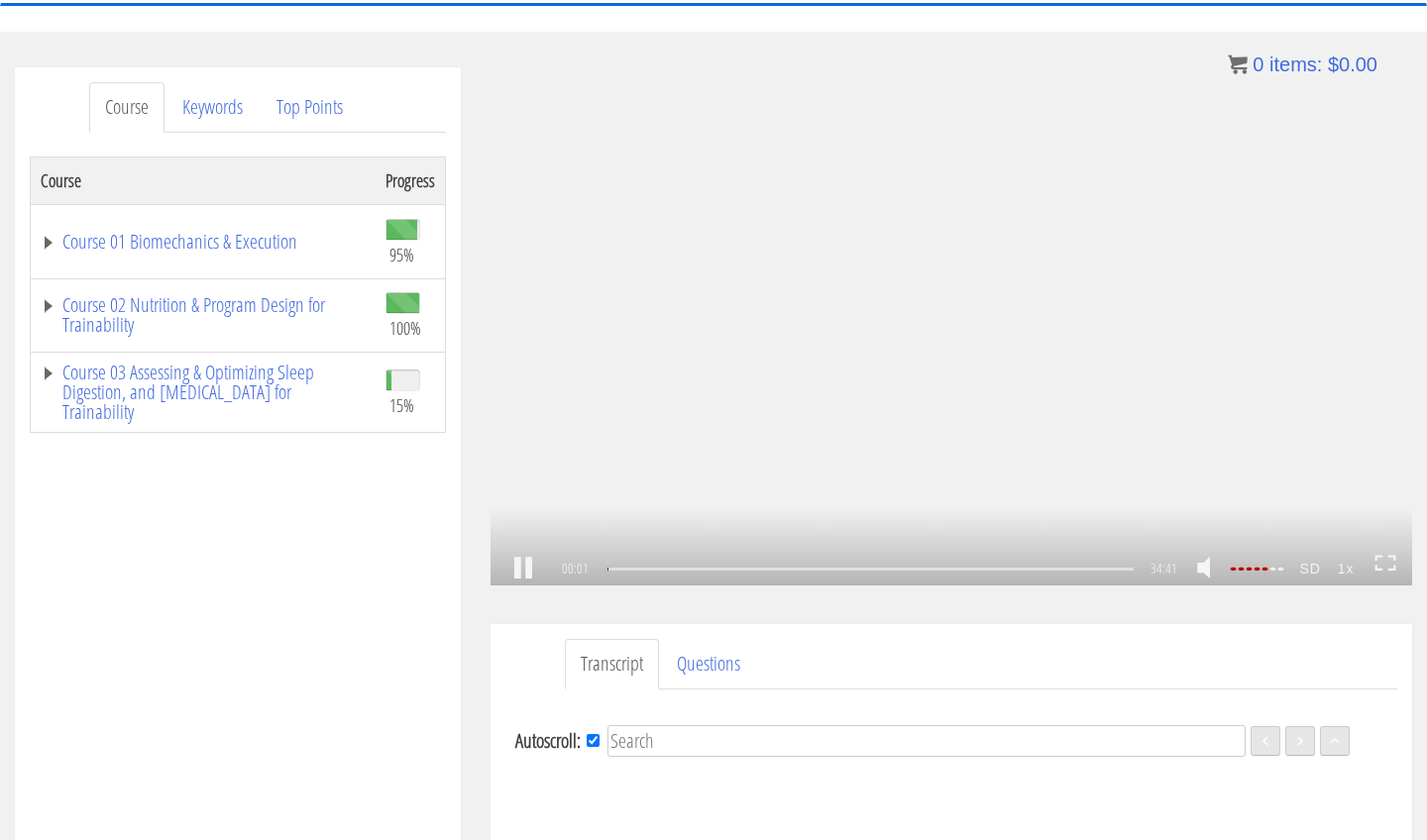 click on ".fp-color-play{opacity:0.65;}.rect{fill:#fff;}" 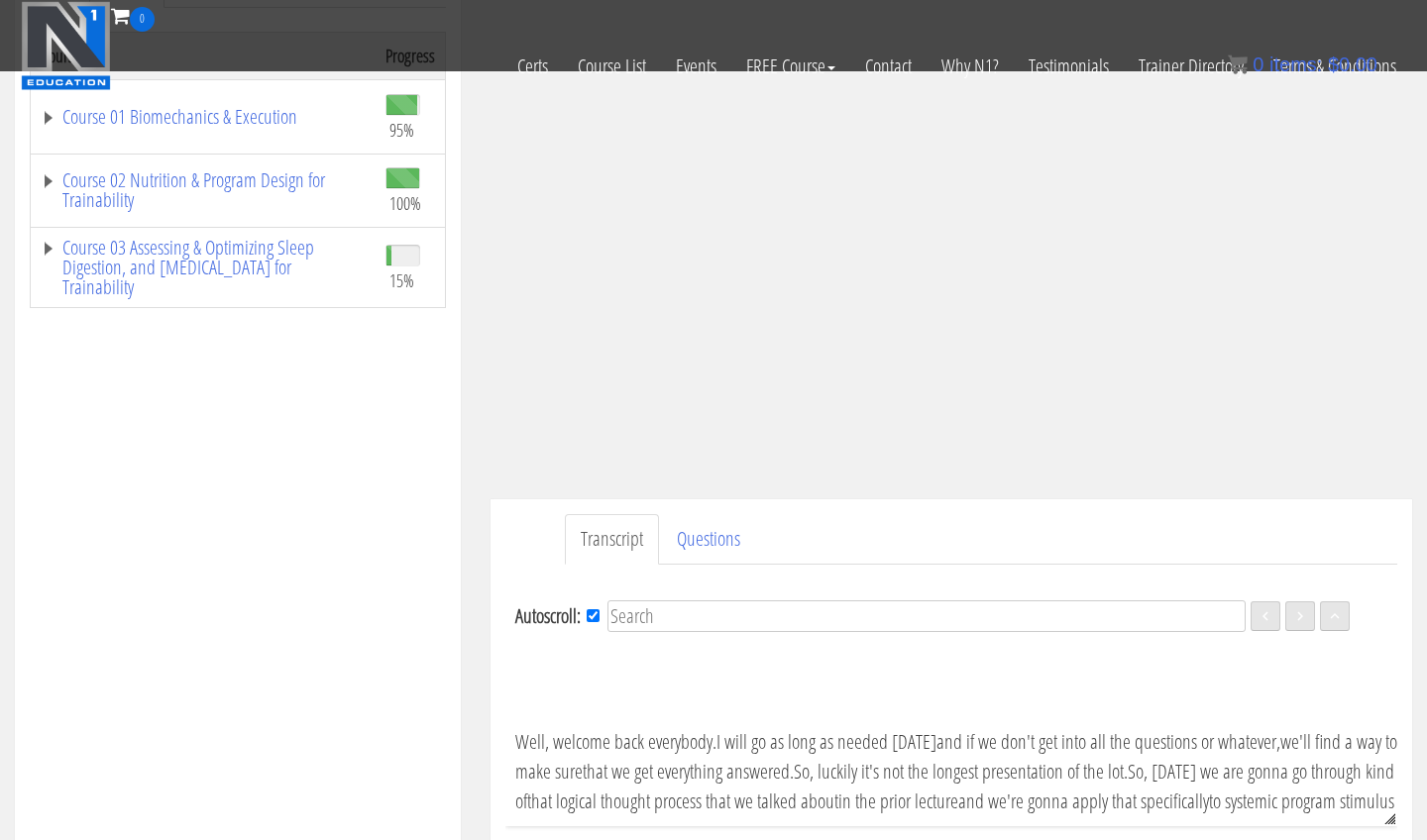 scroll, scrollTop: 993, scrollLeft: 0, axis: vertical 